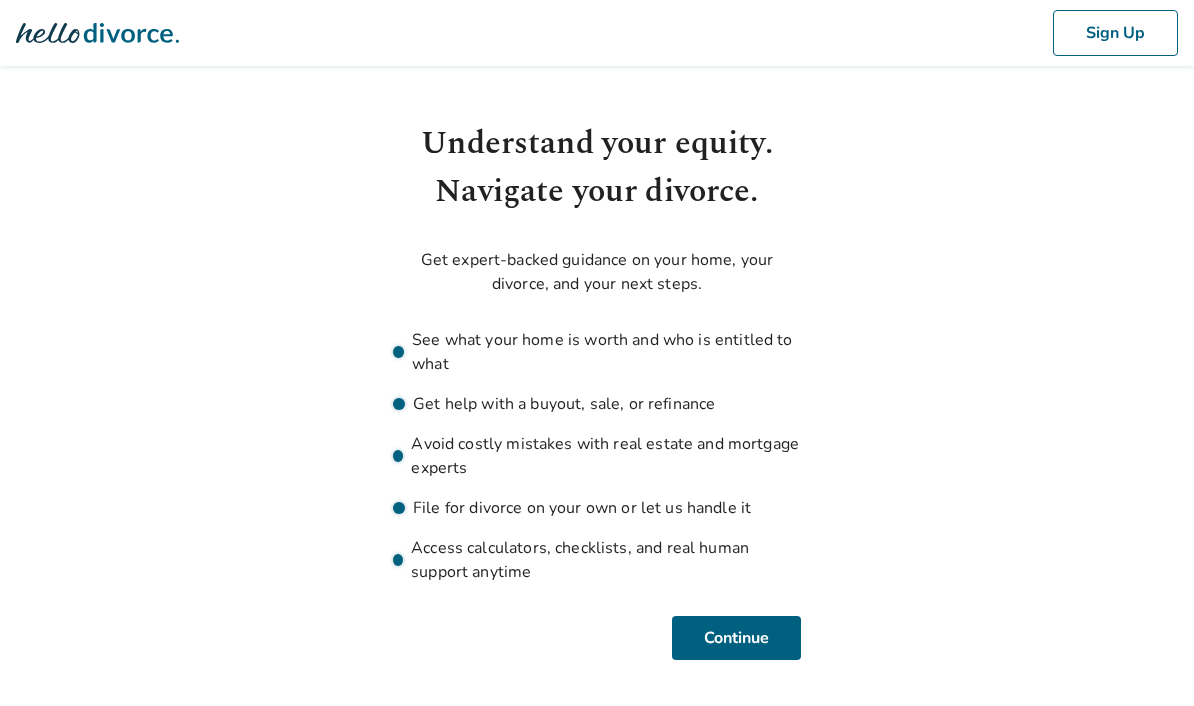 scroll, scrollTop: 0, scrollLeft: 0, axis: both 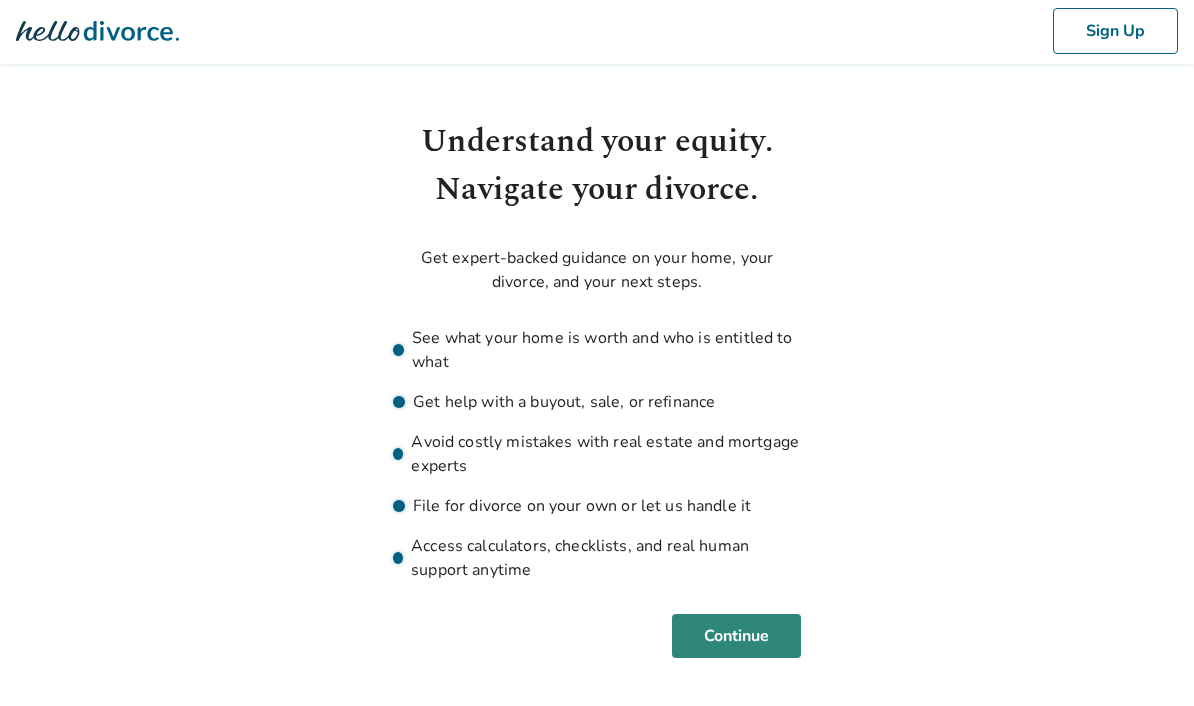 click on "Continue" at bounding box center (736, 636) 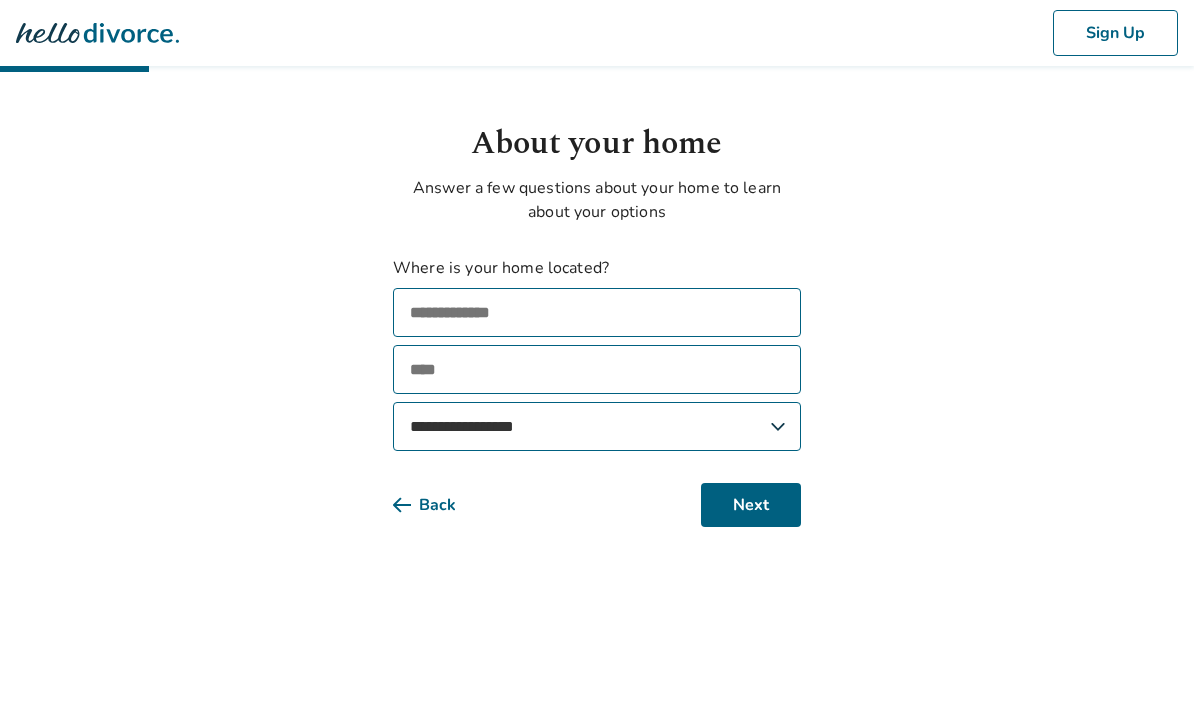 click at bounding box center [597, 312] 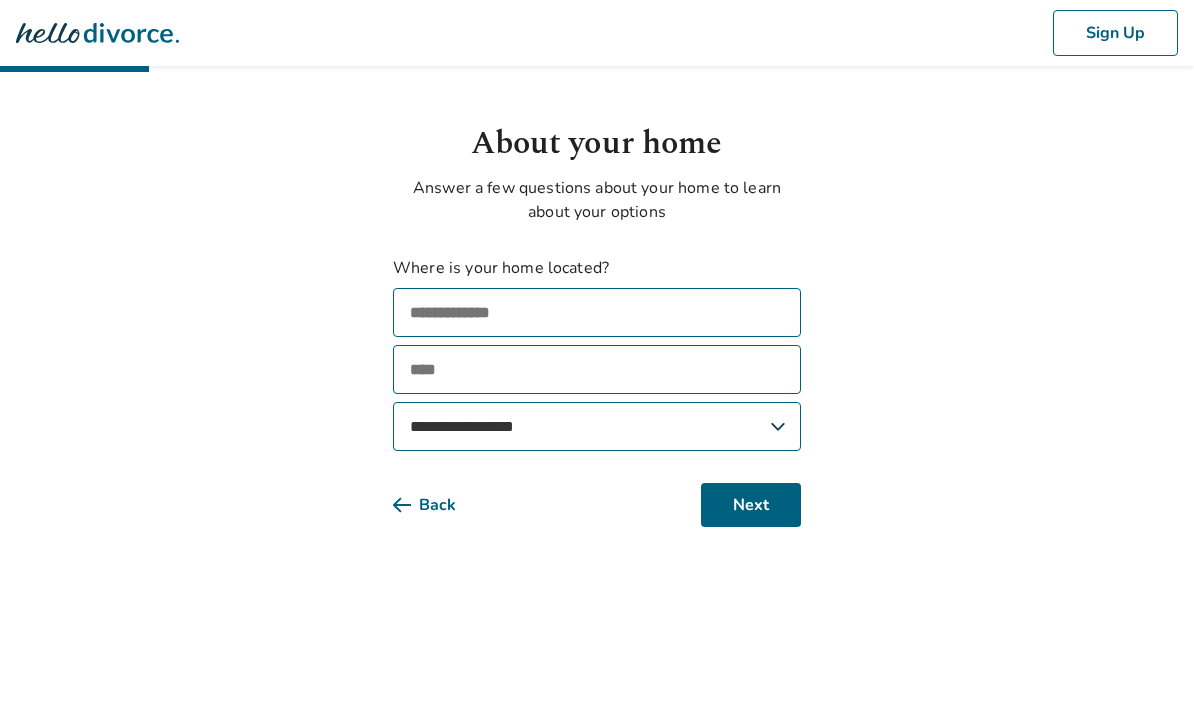 type on "**********" 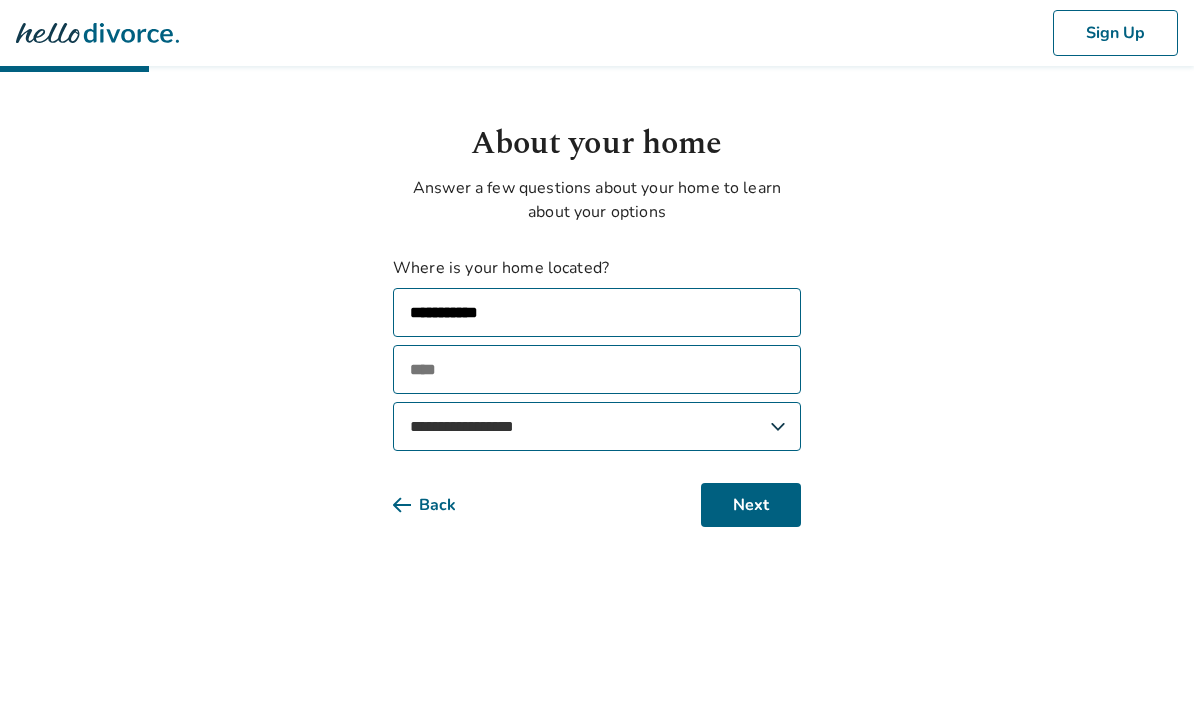 type on "*********" 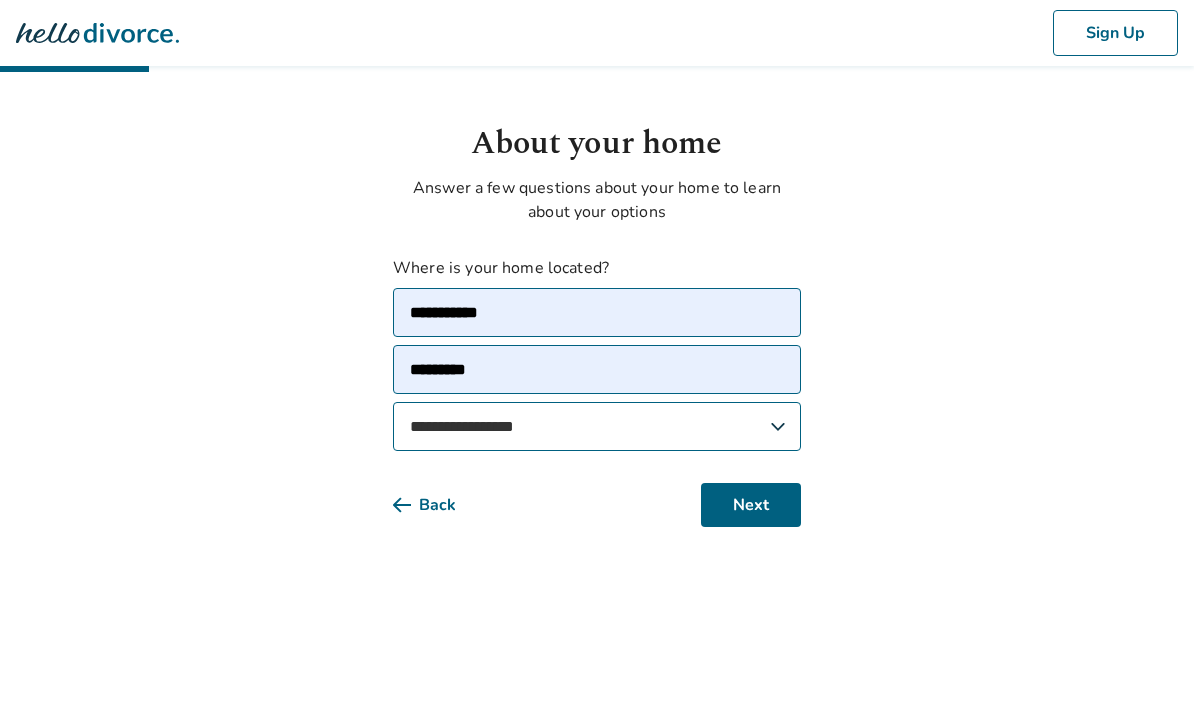 select on "**" 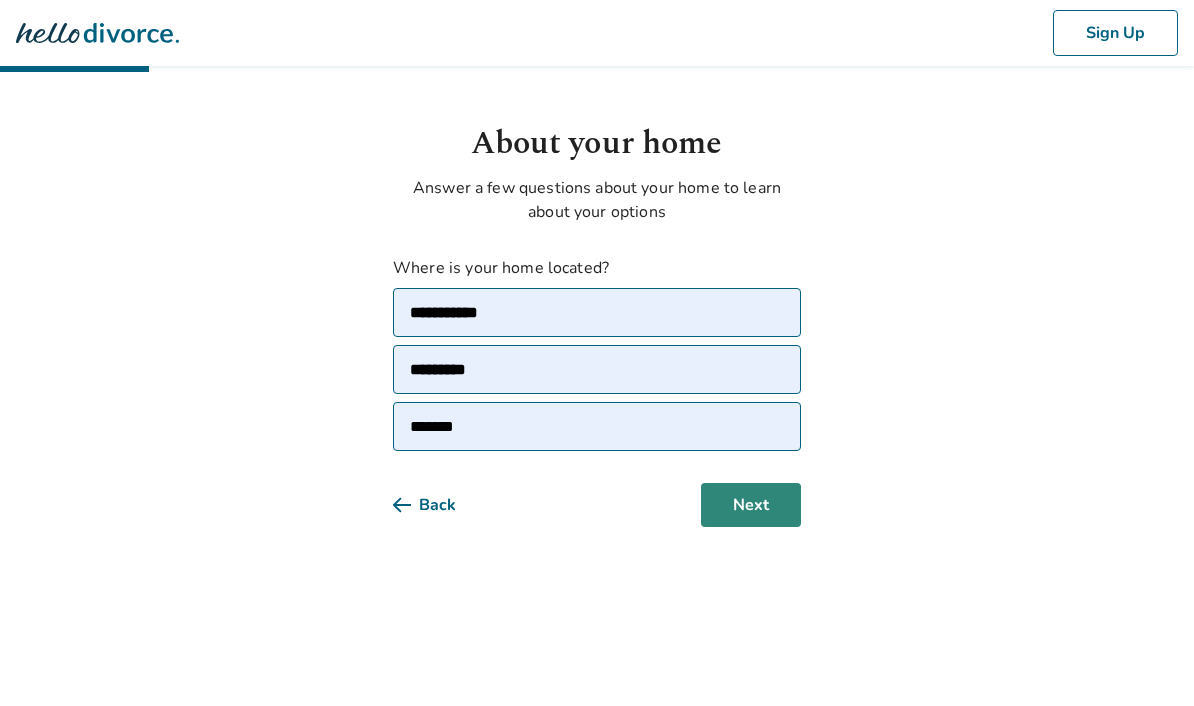 click on "Next" at bounding box center [751, 505] 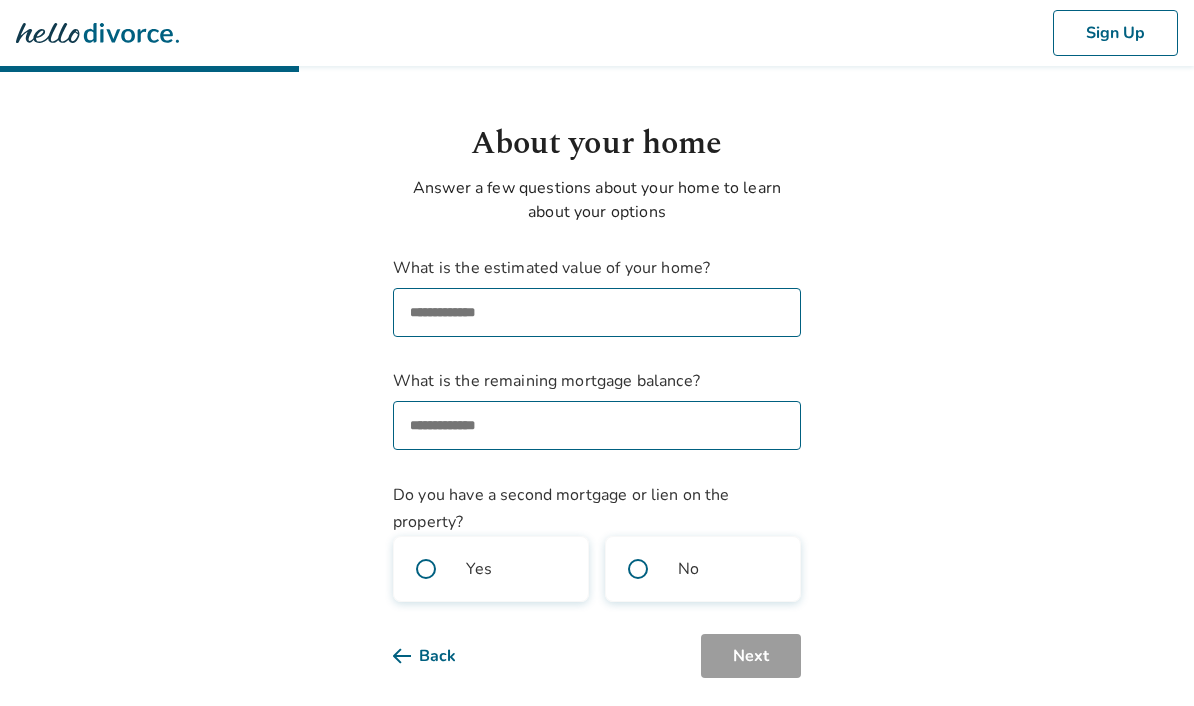 click on "What is the estimated value of your home?" at bounding box center [597, 312] 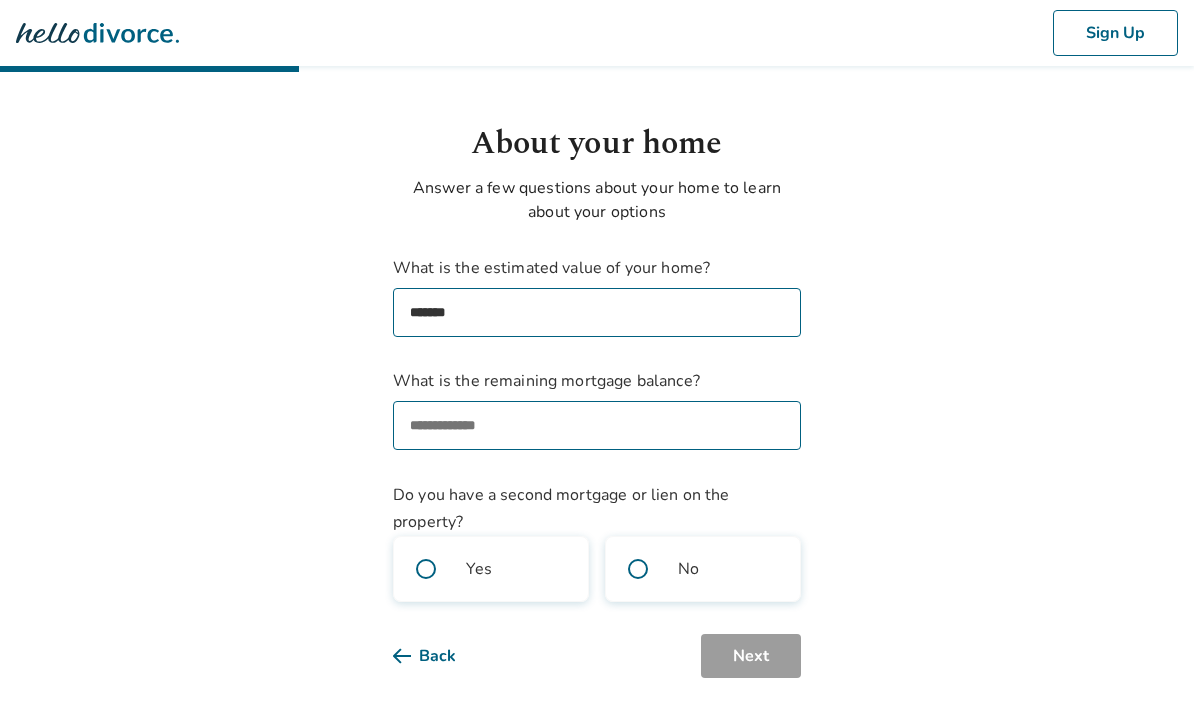 type on "********" 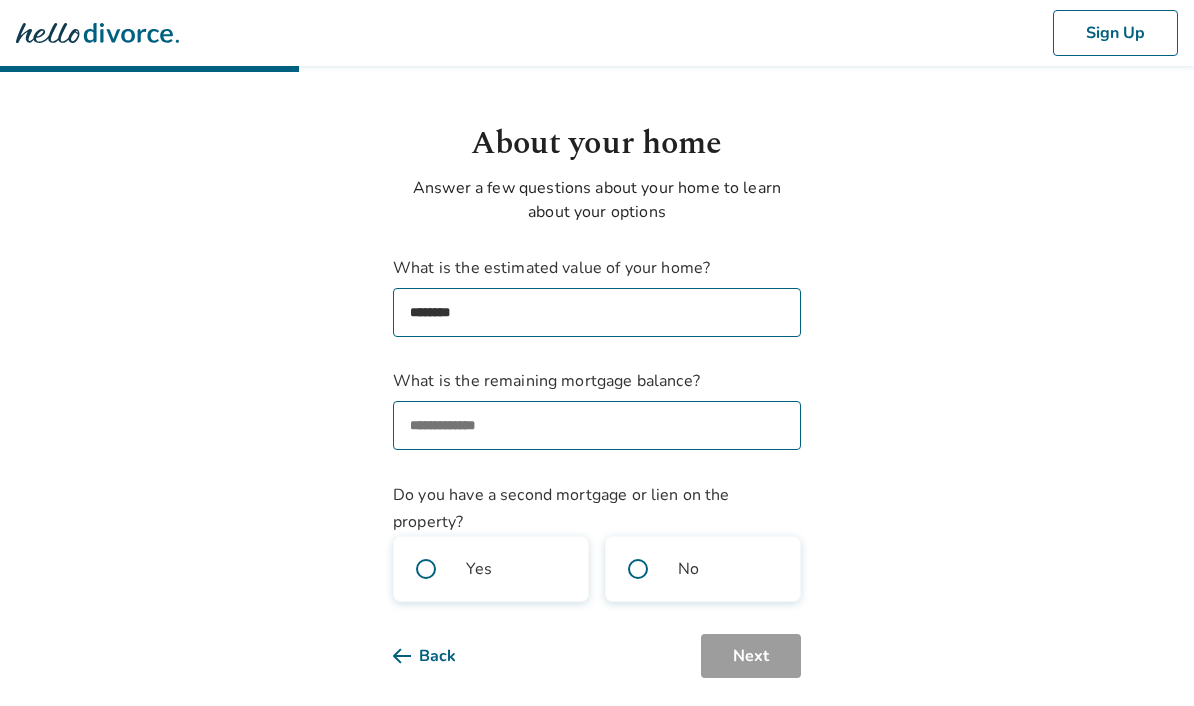 click on "What is the remaining mortgage balance?" at bounding box center [597, 425] 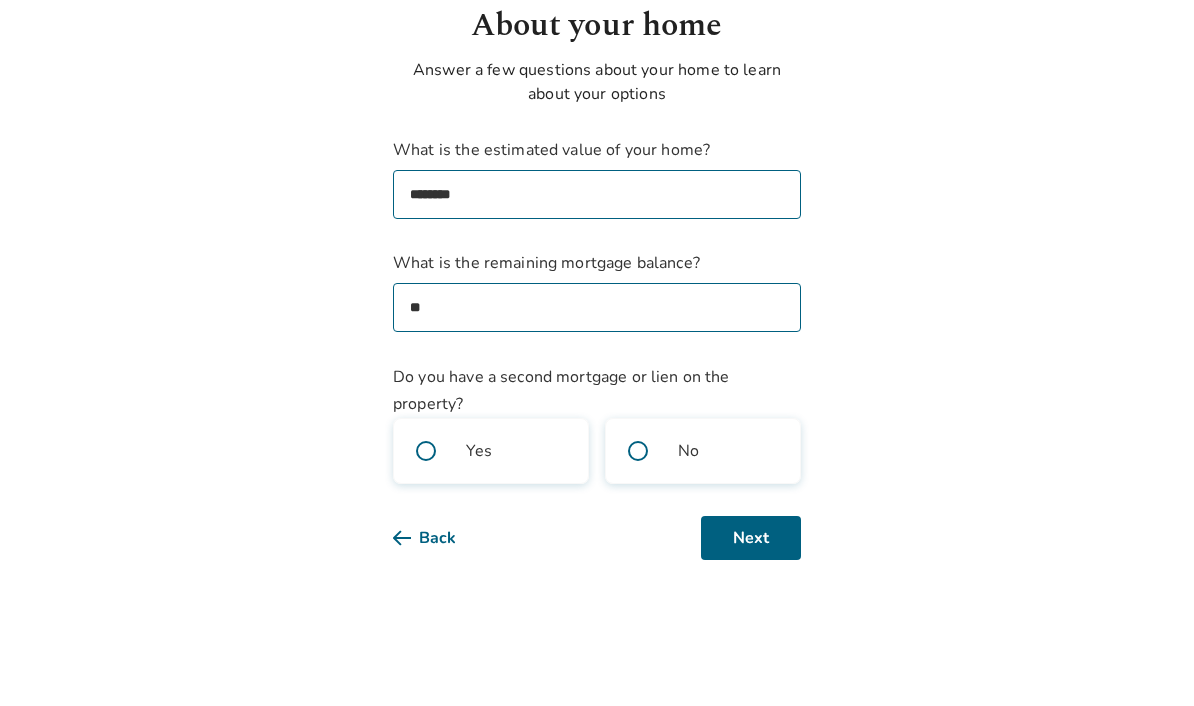scroll, scrollTop: 7, scrollLeft: 0, axis: vertical 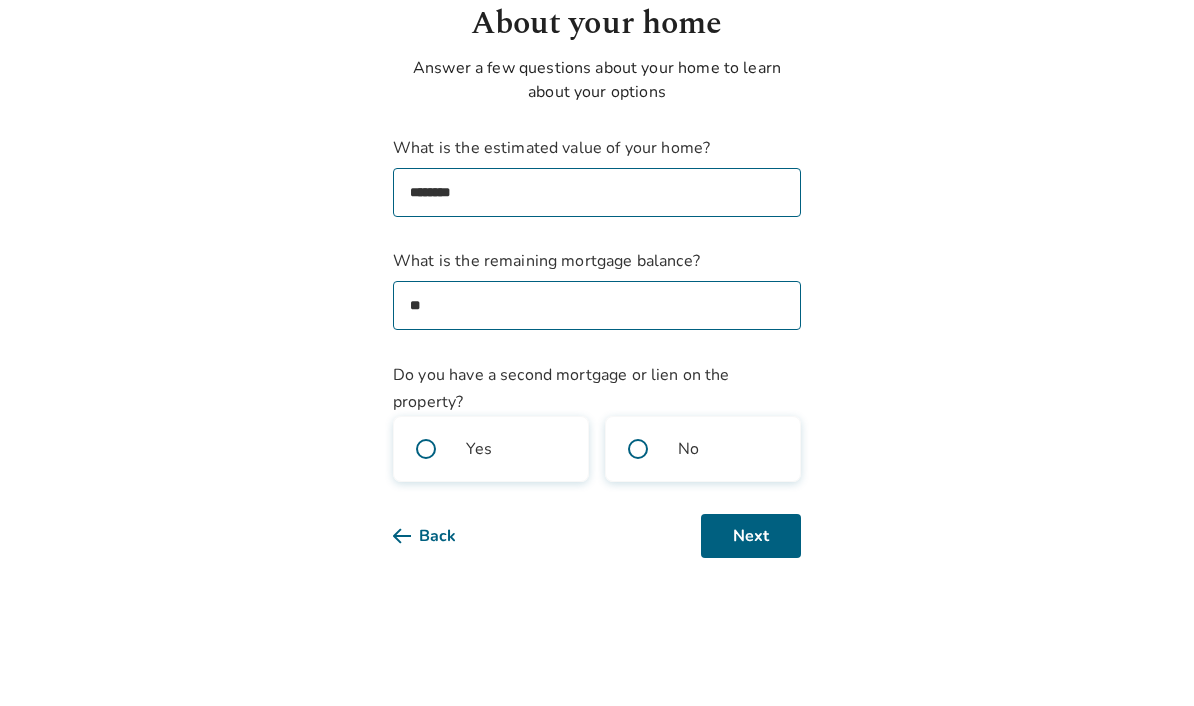 click at bounding box center [638, 562] 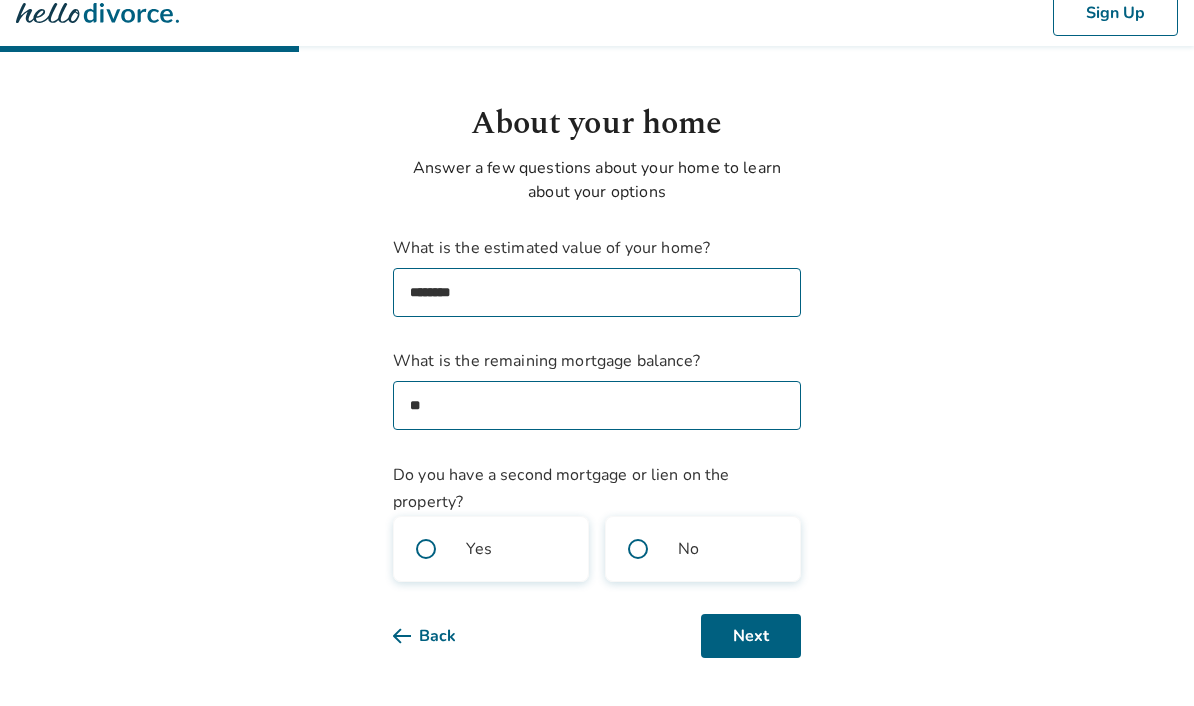 click on "No" at bounding box center [703, 549] 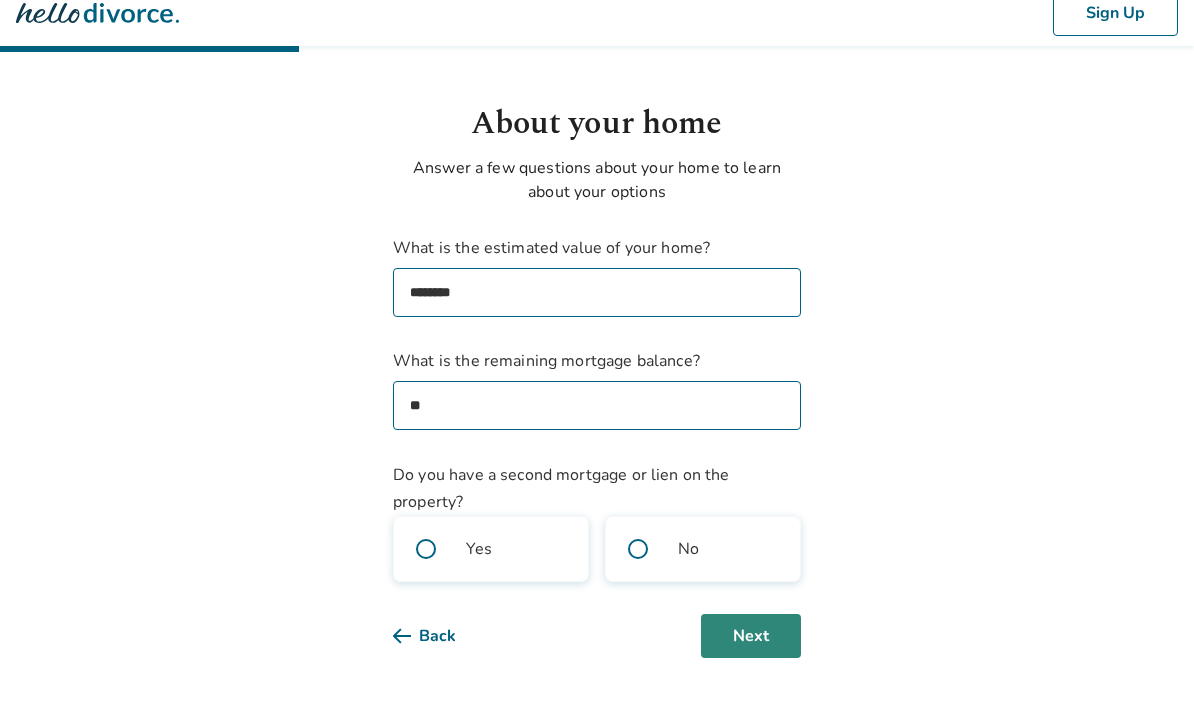 click on "Next" at bounding box center (751, 636) 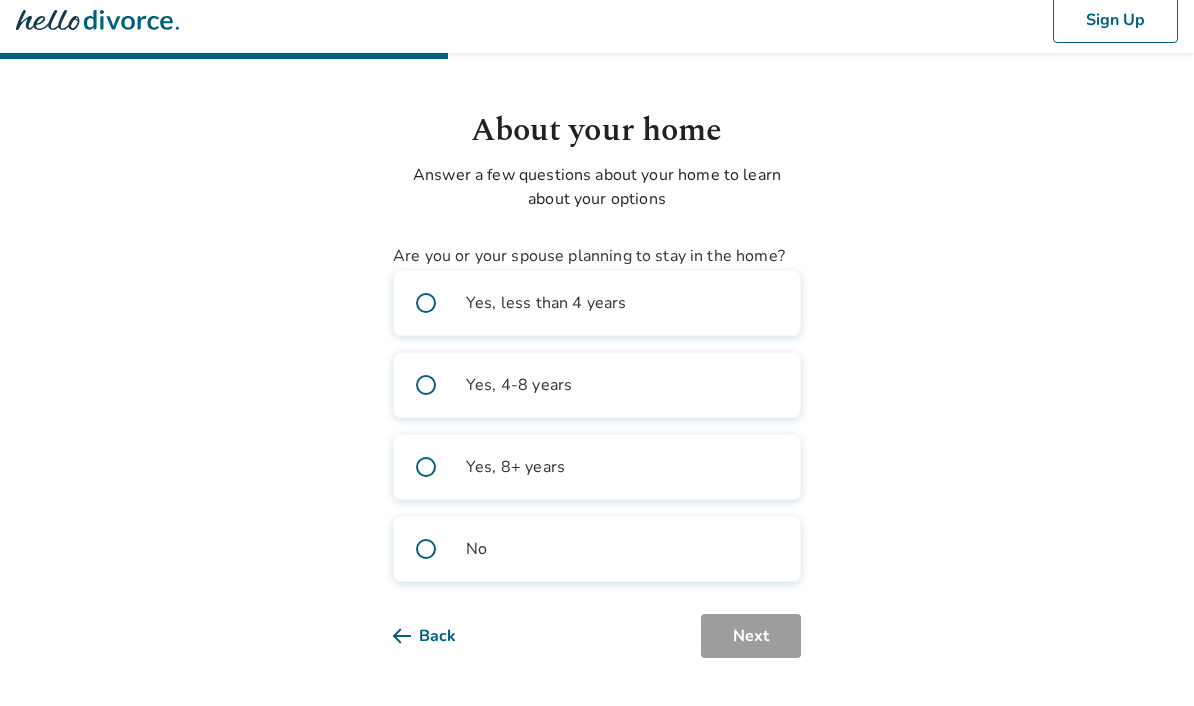 click at bounding box center (426, 303) 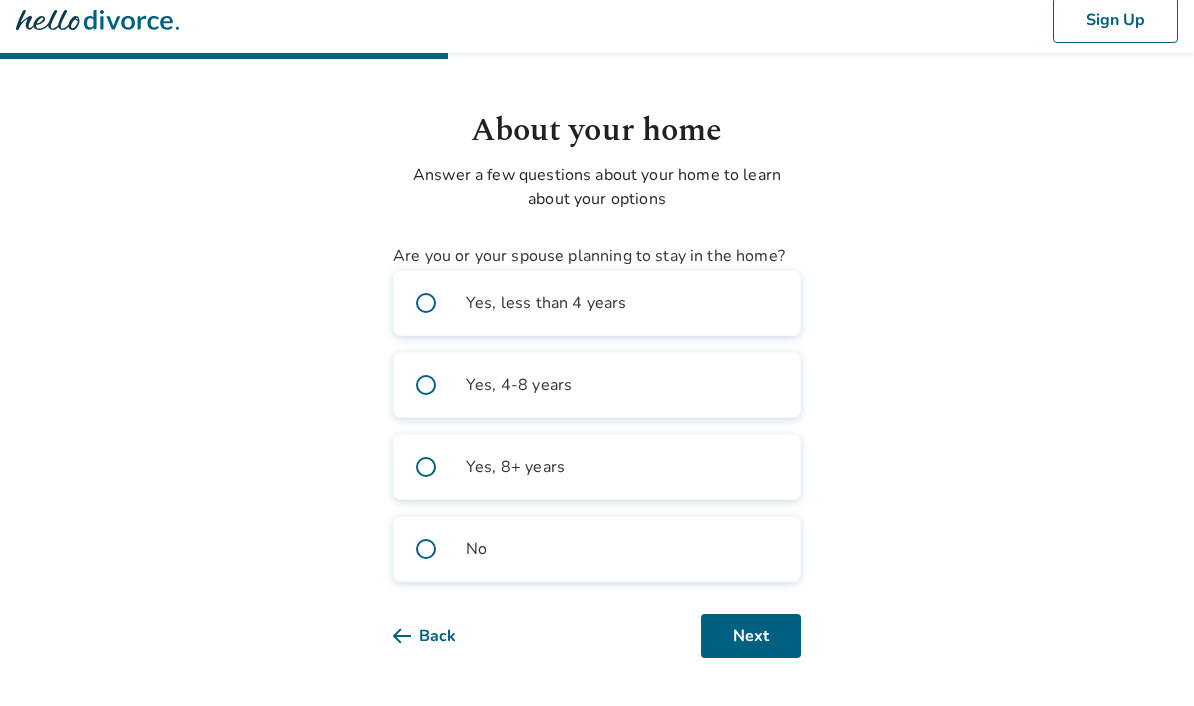 click at bounding box center [426, 467] 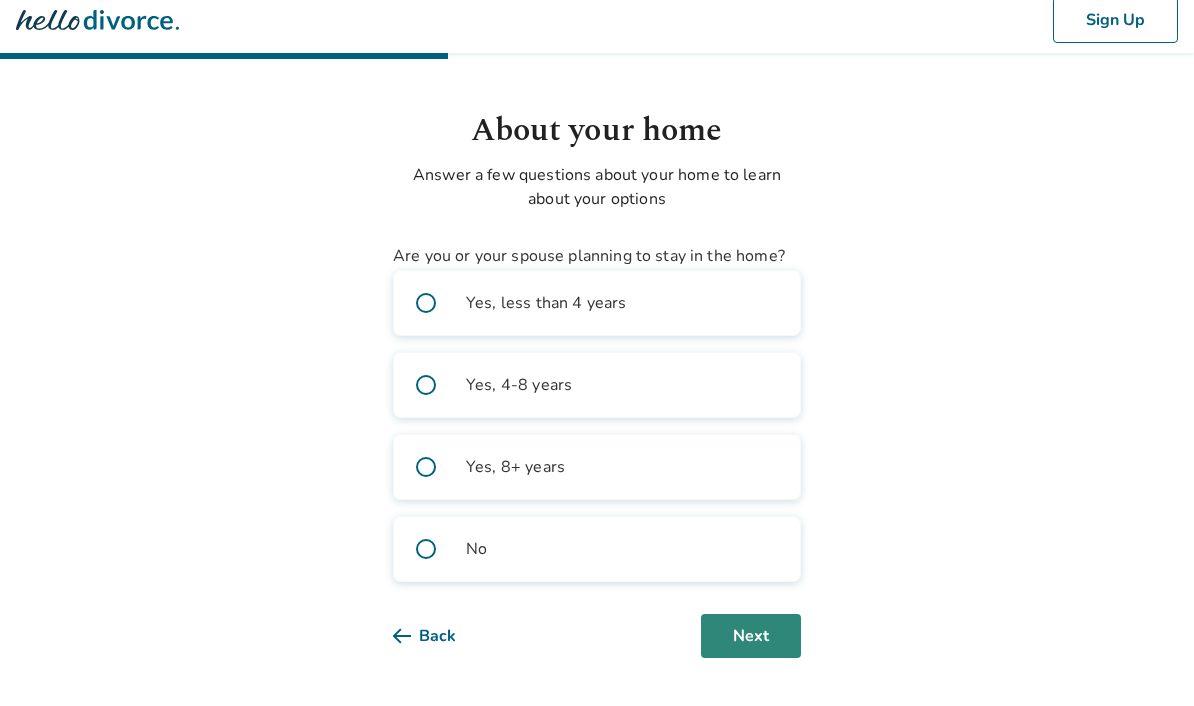 click on "Next" at bounding box center (751, 636) 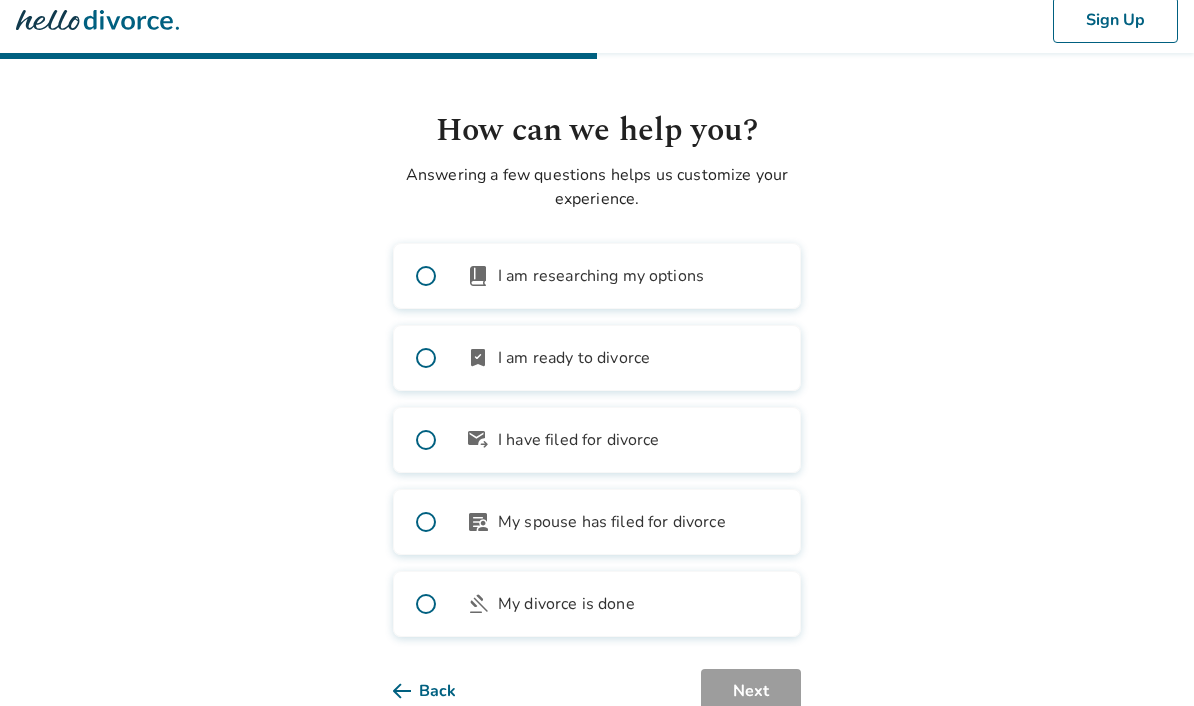 click at bounding box center [426, 522] 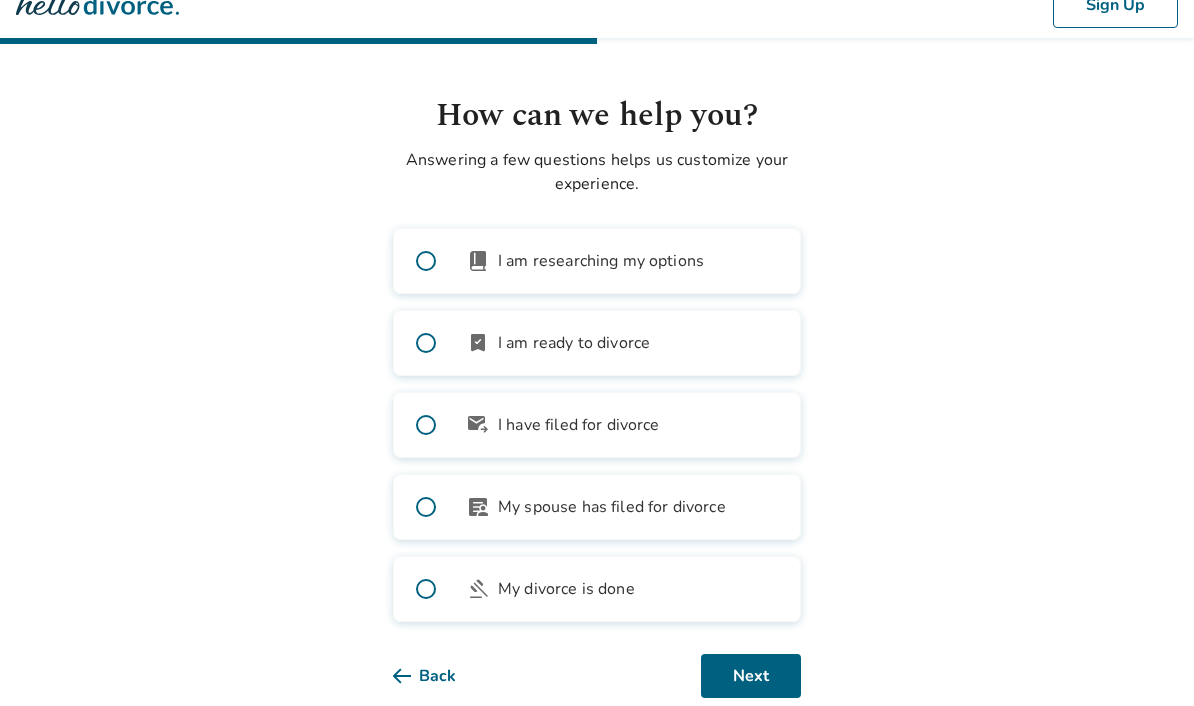 scroll, scrollTop: 68, scrollLeft: 0, axis: vertical 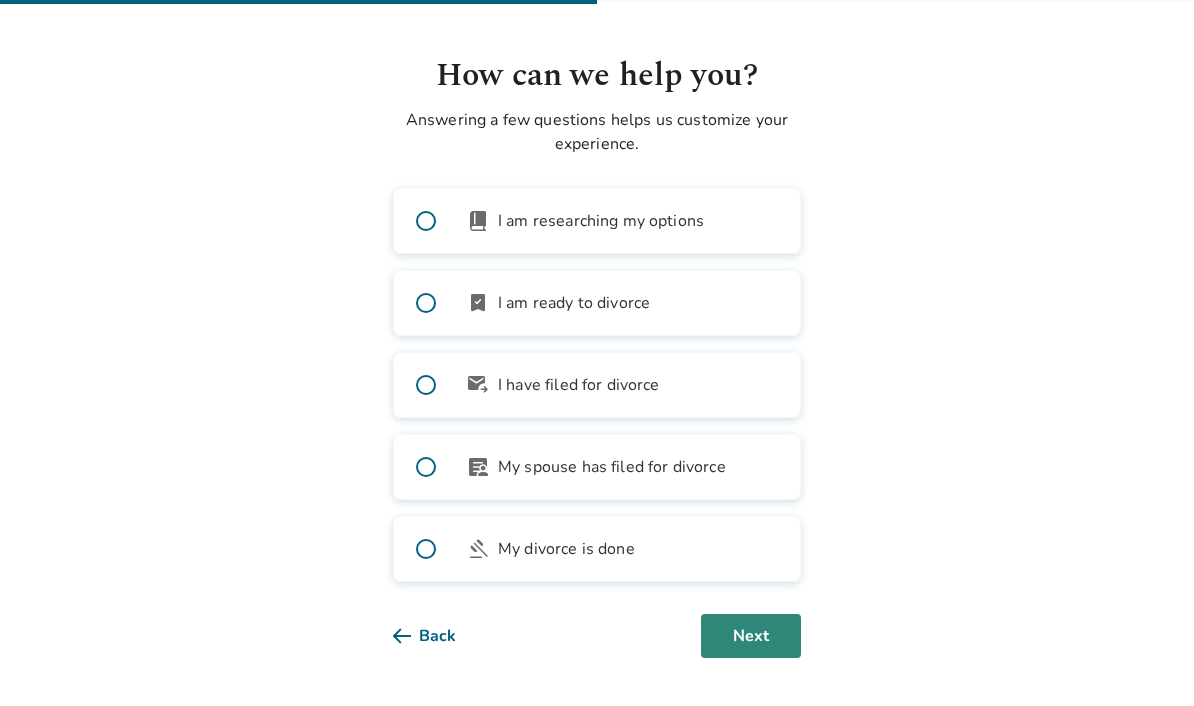 click on "Next" at bounding box center (751, 636) 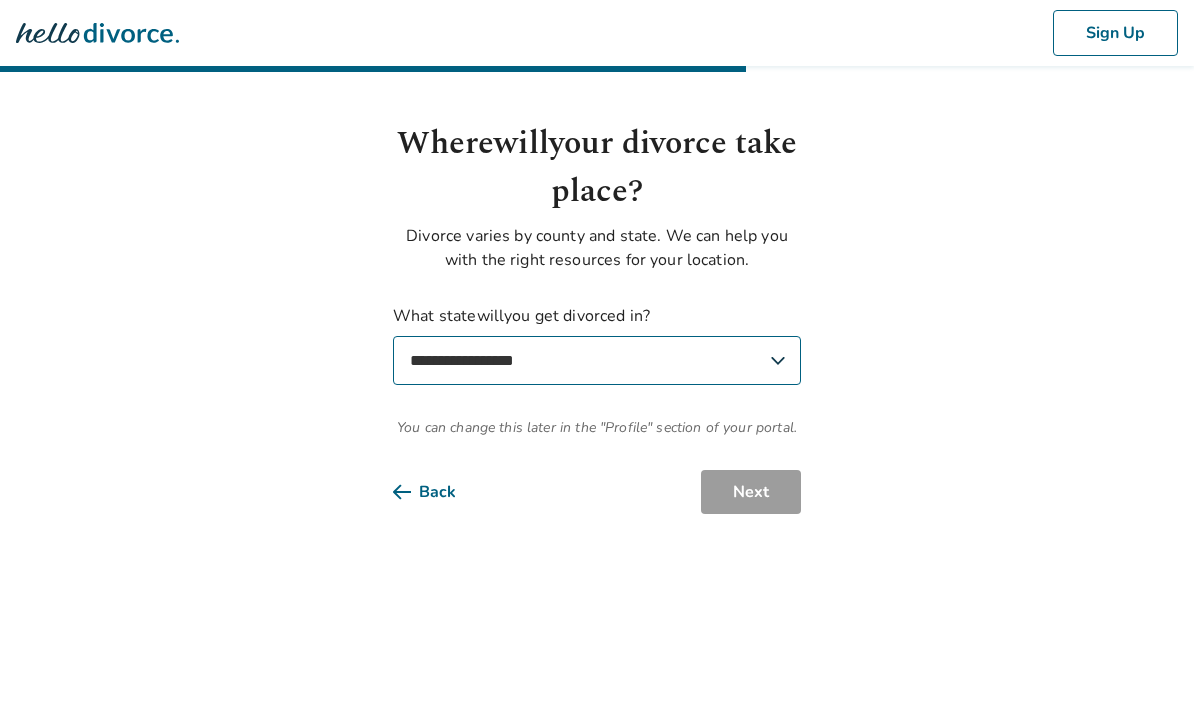 click on "**********" at bounding box center [597, 360] 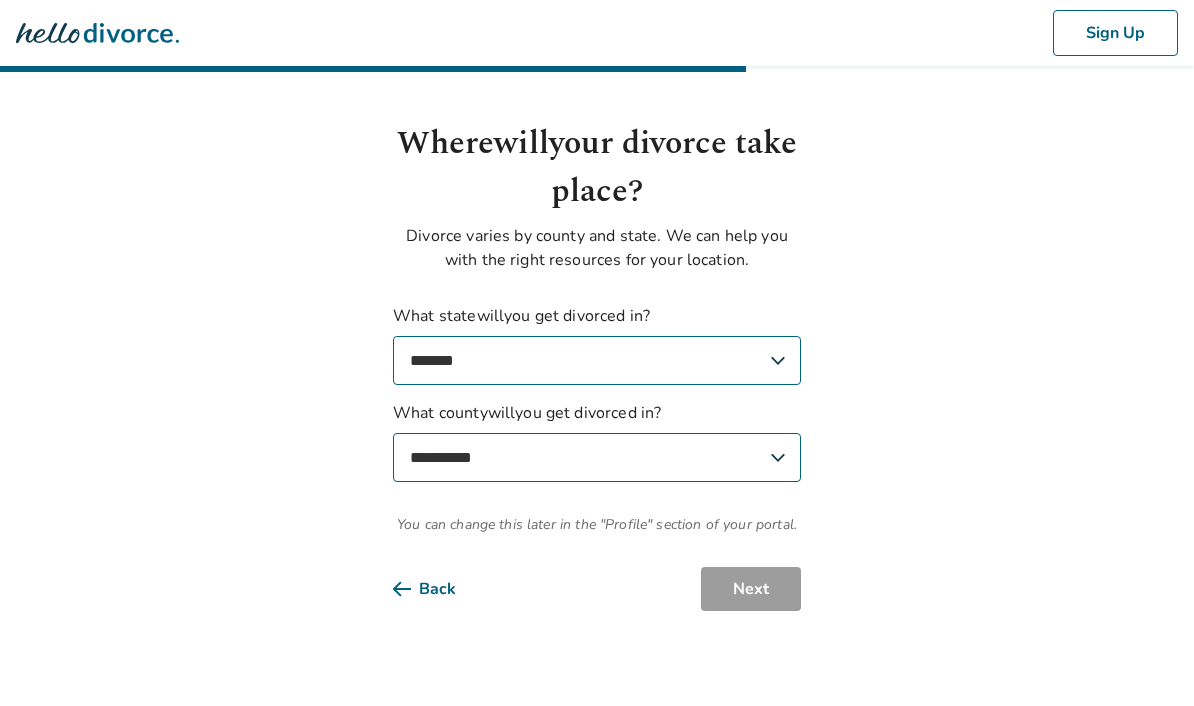 click on "**********" at bounding box center [597, 457] 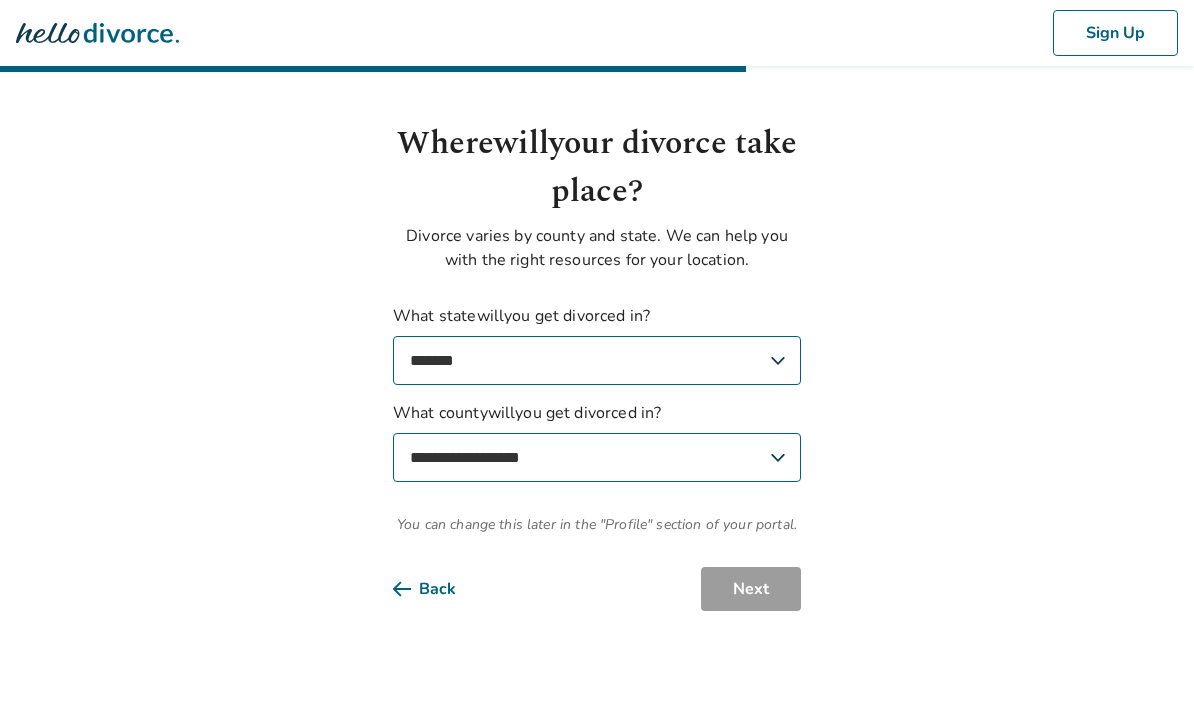 select on "********" 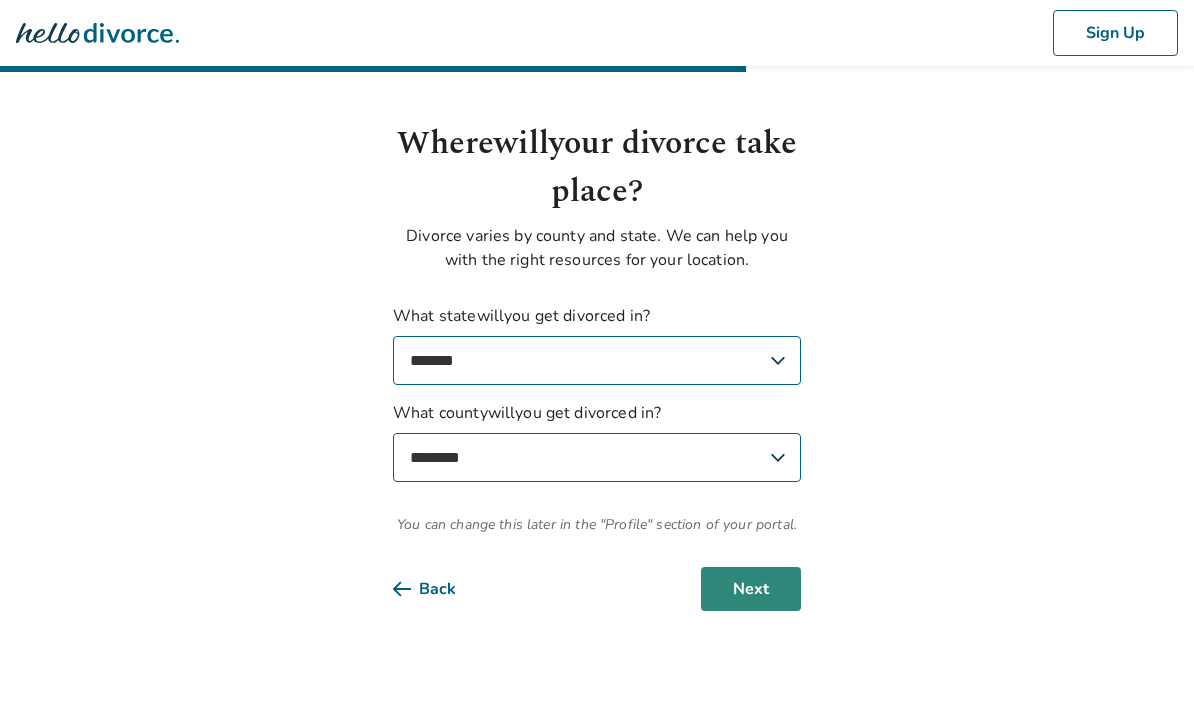 click on "Next" at bounding box center [751, 589] 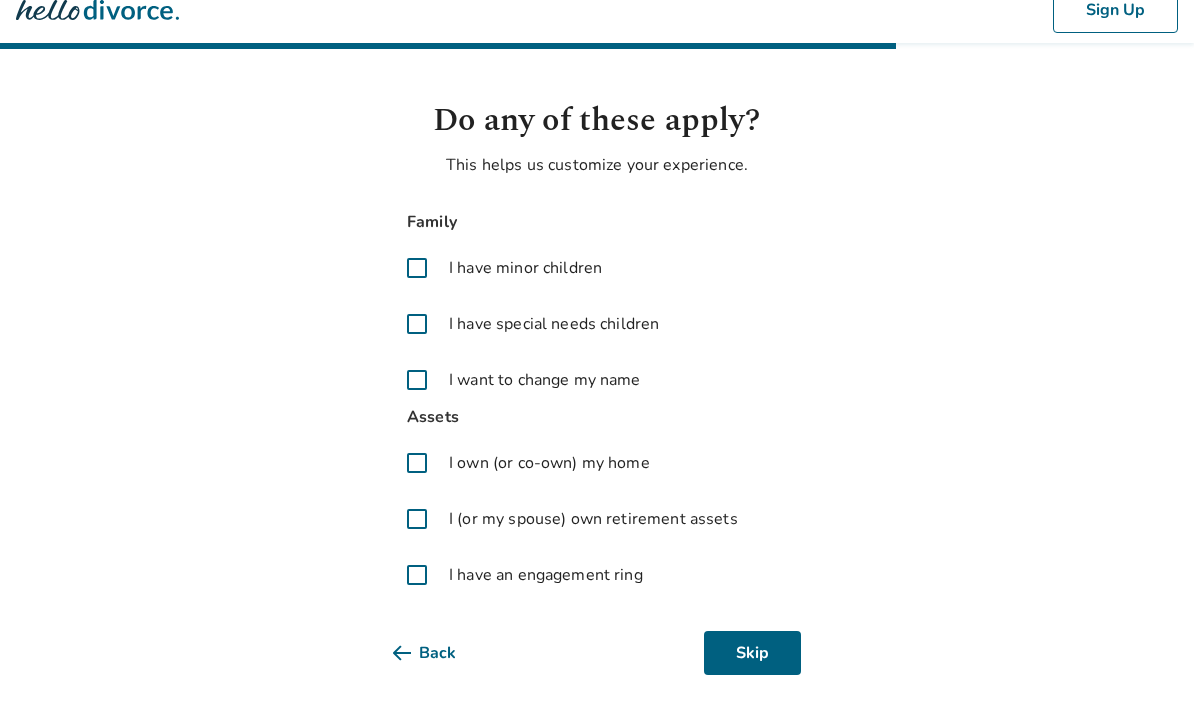 scroll, scrollTop: 40, scrollLeft: 0, axis: vertical 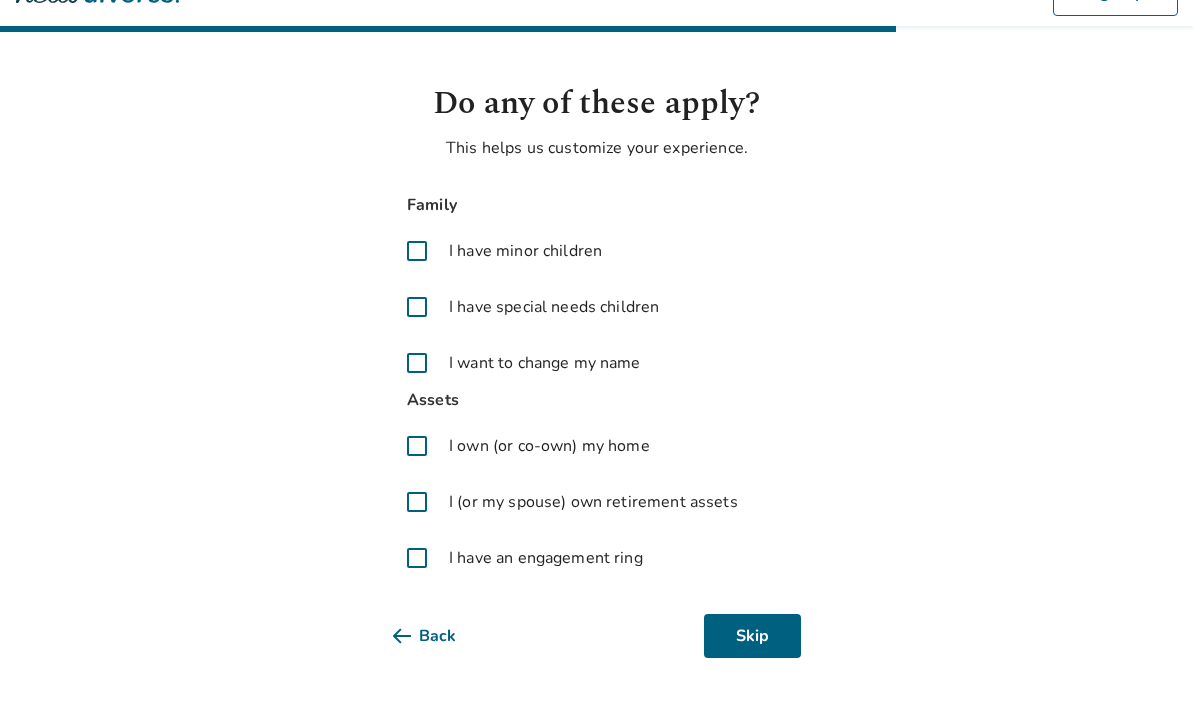 click at bounding box center (417, 446) 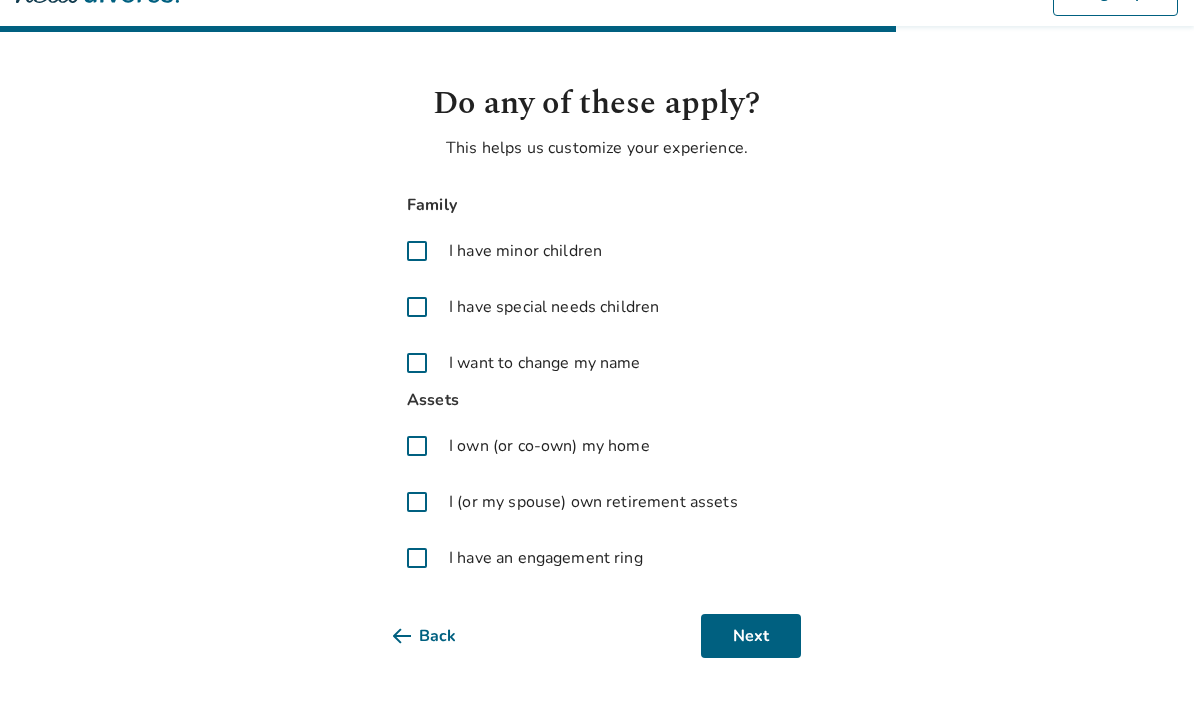 scroll, scrollTop: 25, scrollLeft: 0, axis: vertical 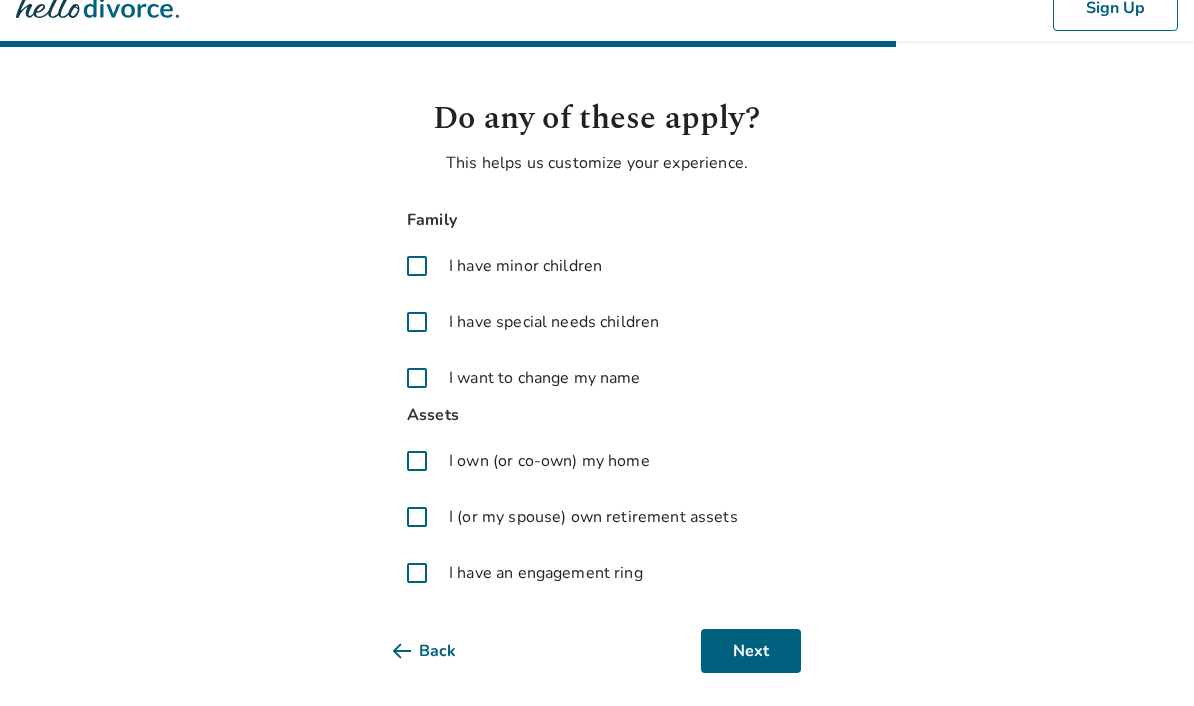 click at bounding box center (417, 517) 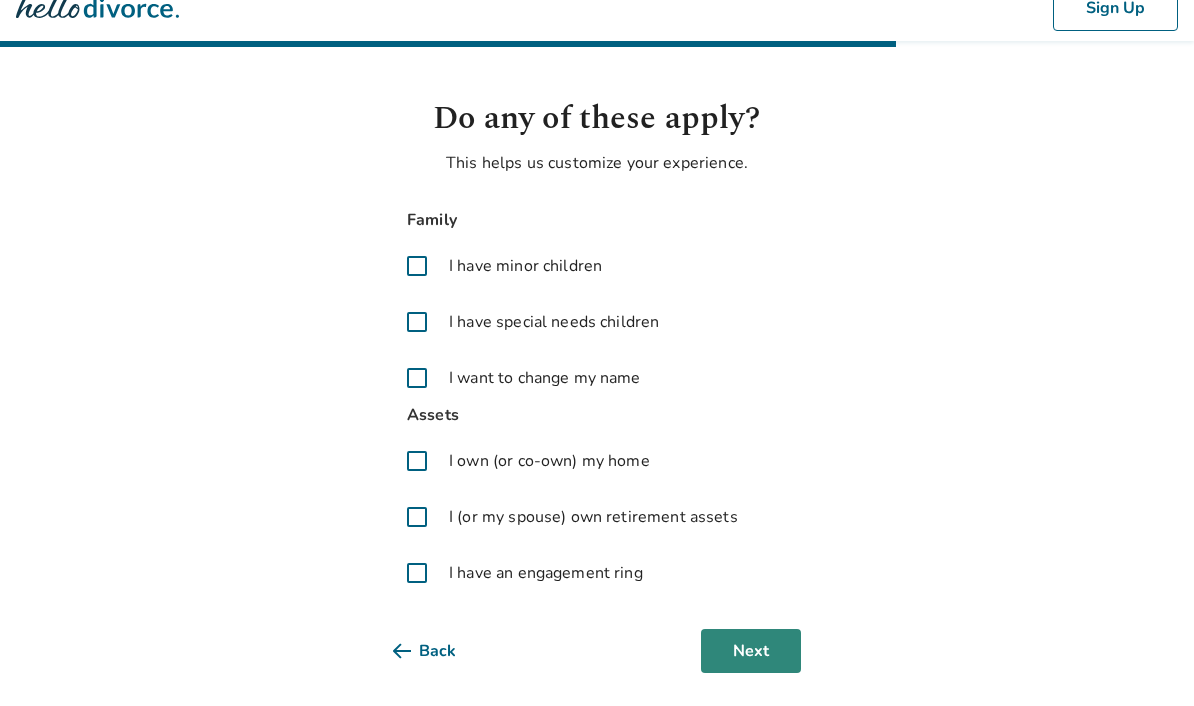 click on "Next" at bounding box center [751, 651] 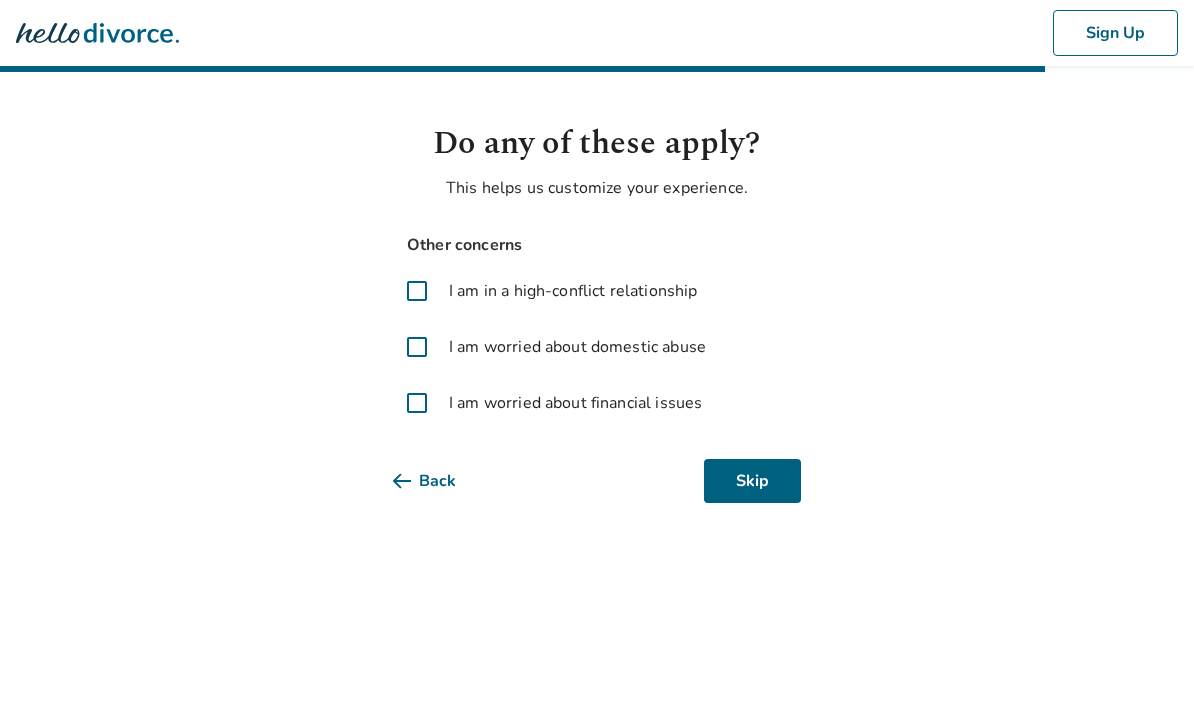 click at bounding box center [417, 403] 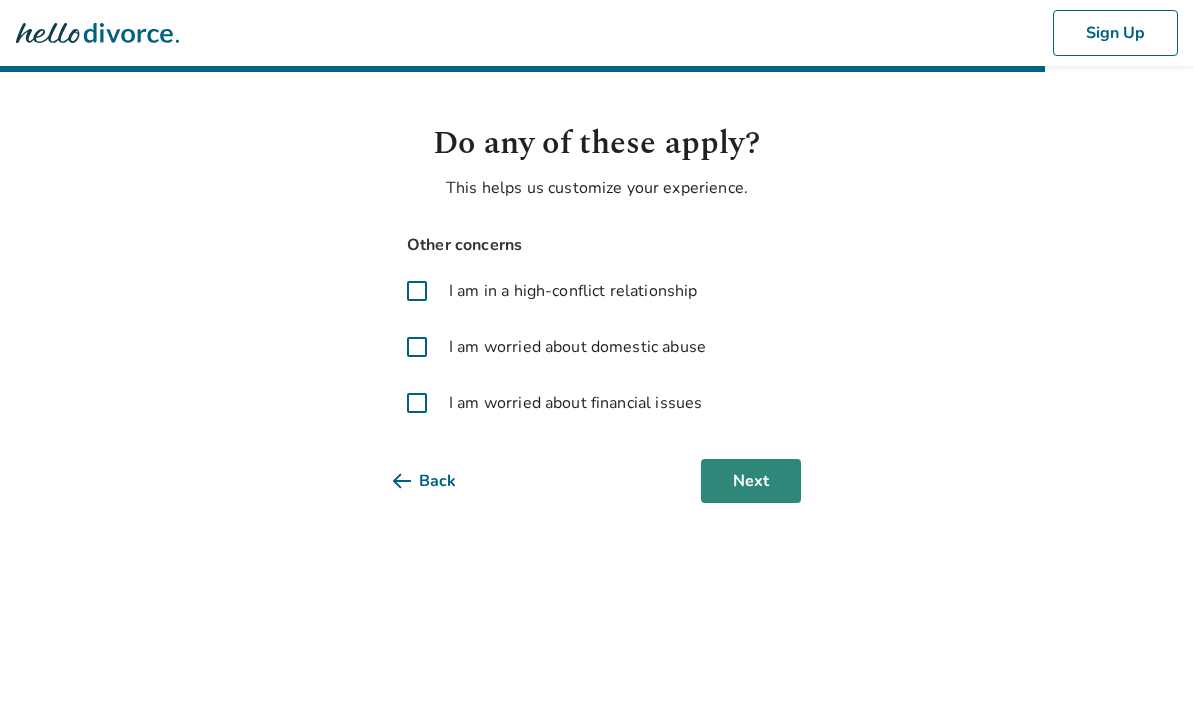 click on "Next" at bounding box center (751, 481) 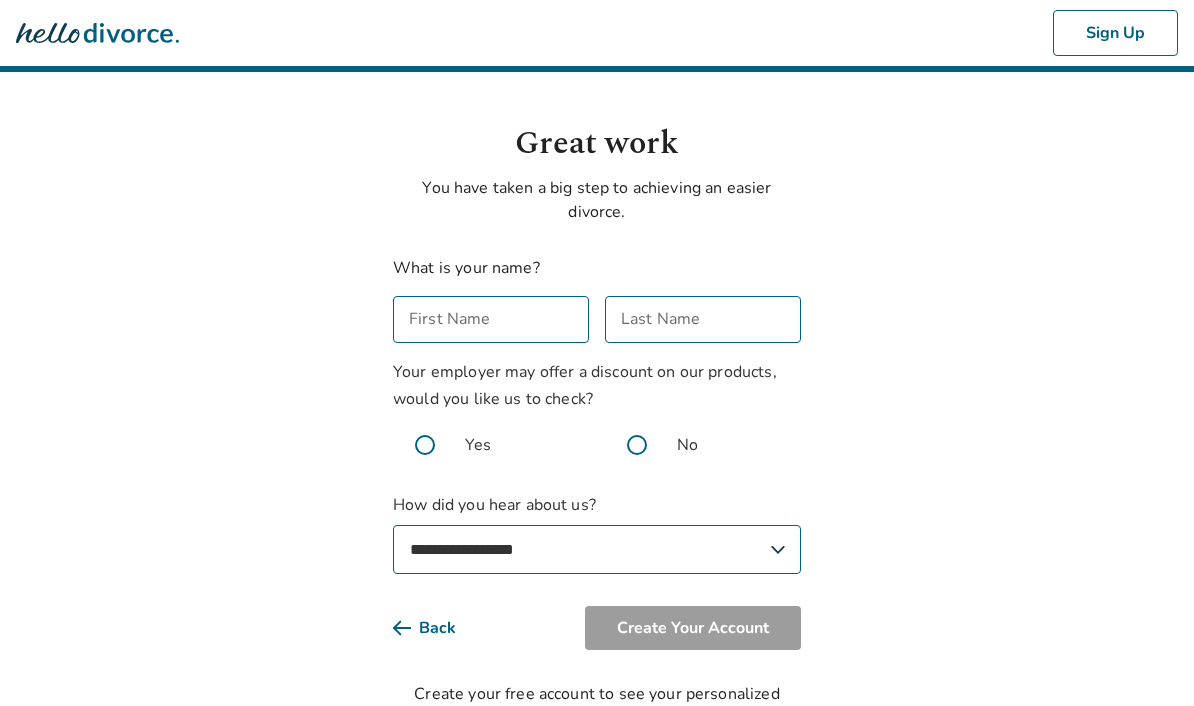 click on "First Name" at bounding box center [491, 319] 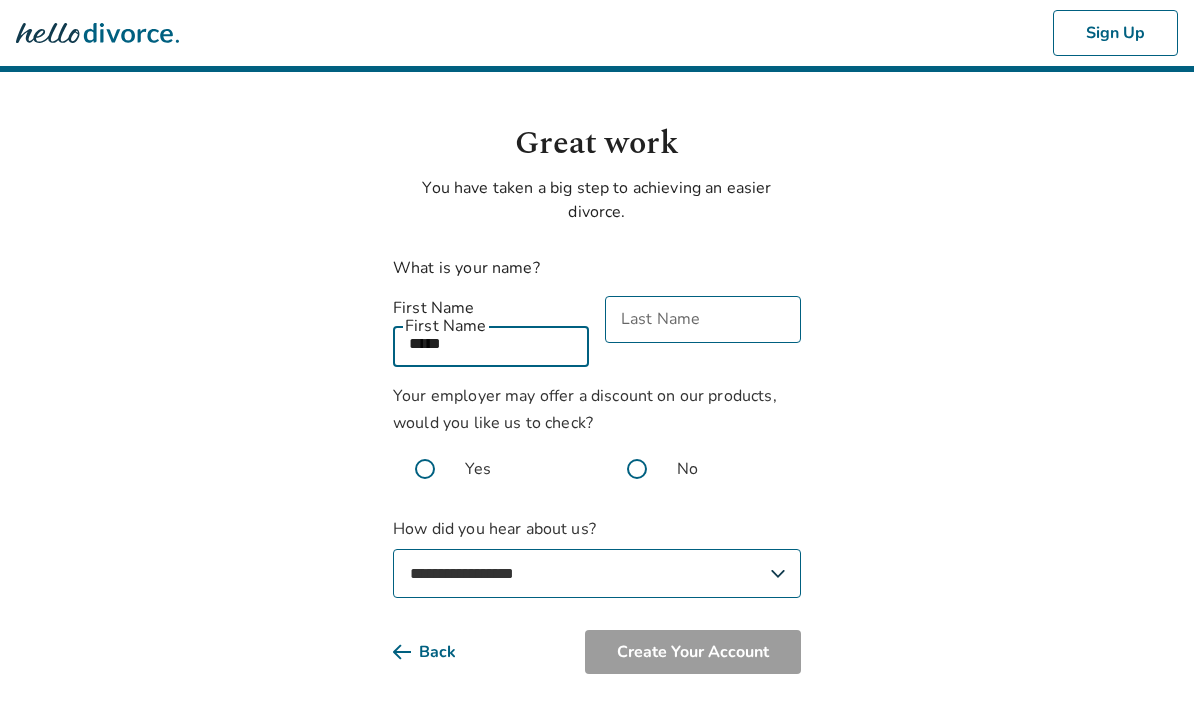 type on "*****" 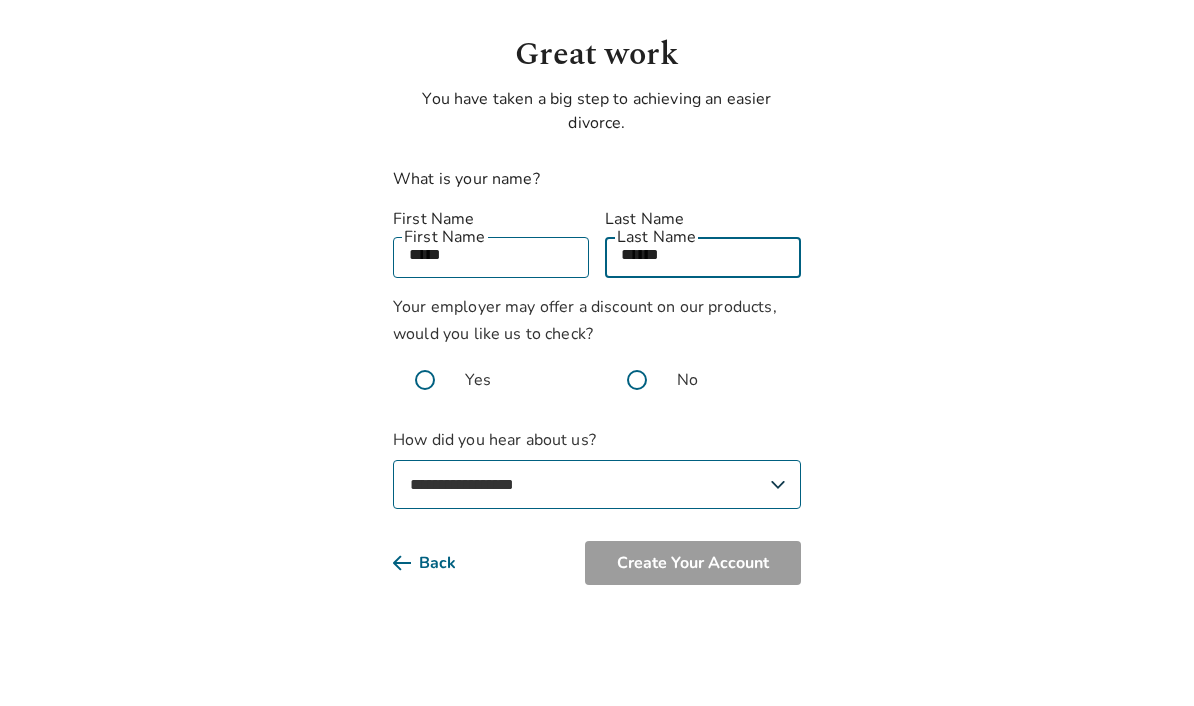 type on "******" 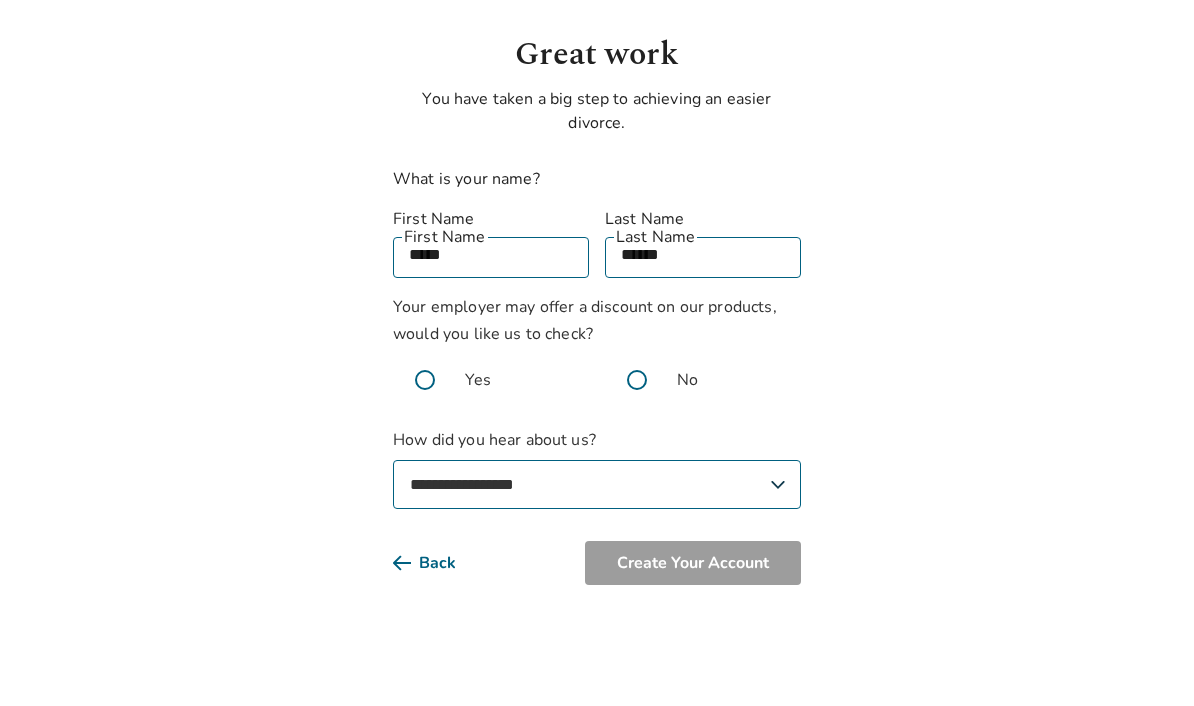 scroll, scrollTop: 72, scrollLeft: 0, axis: vertical 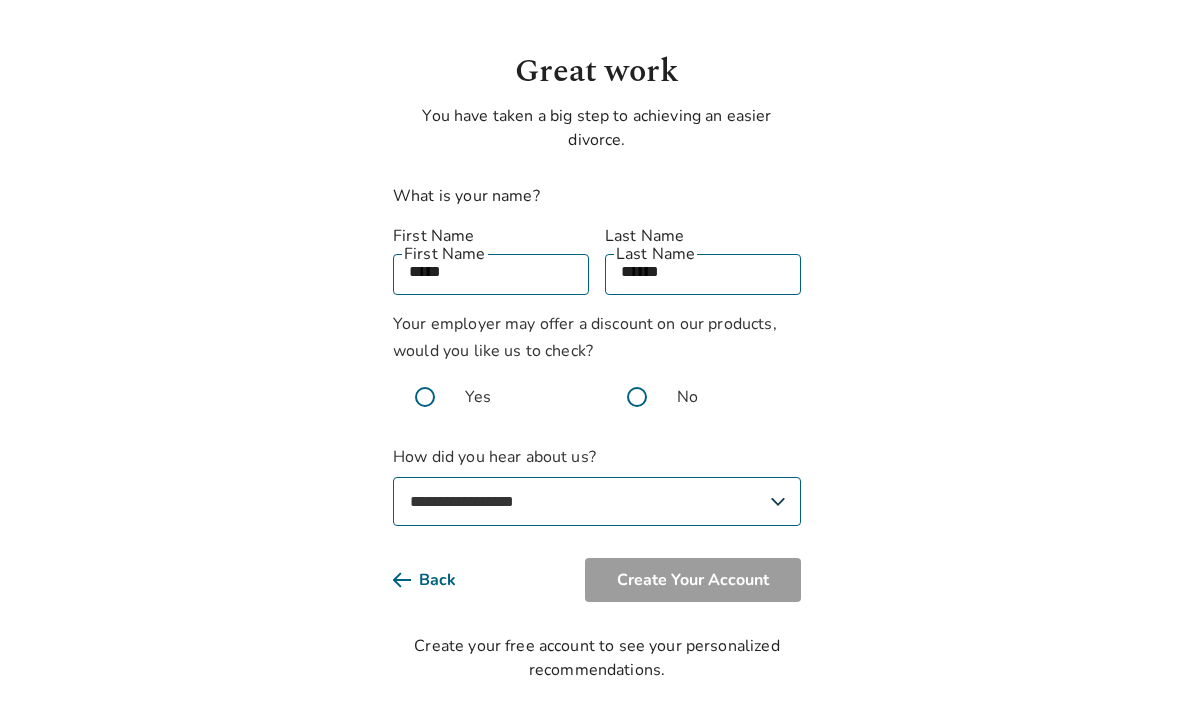 click on "**********" at bounding box center (597, 501) 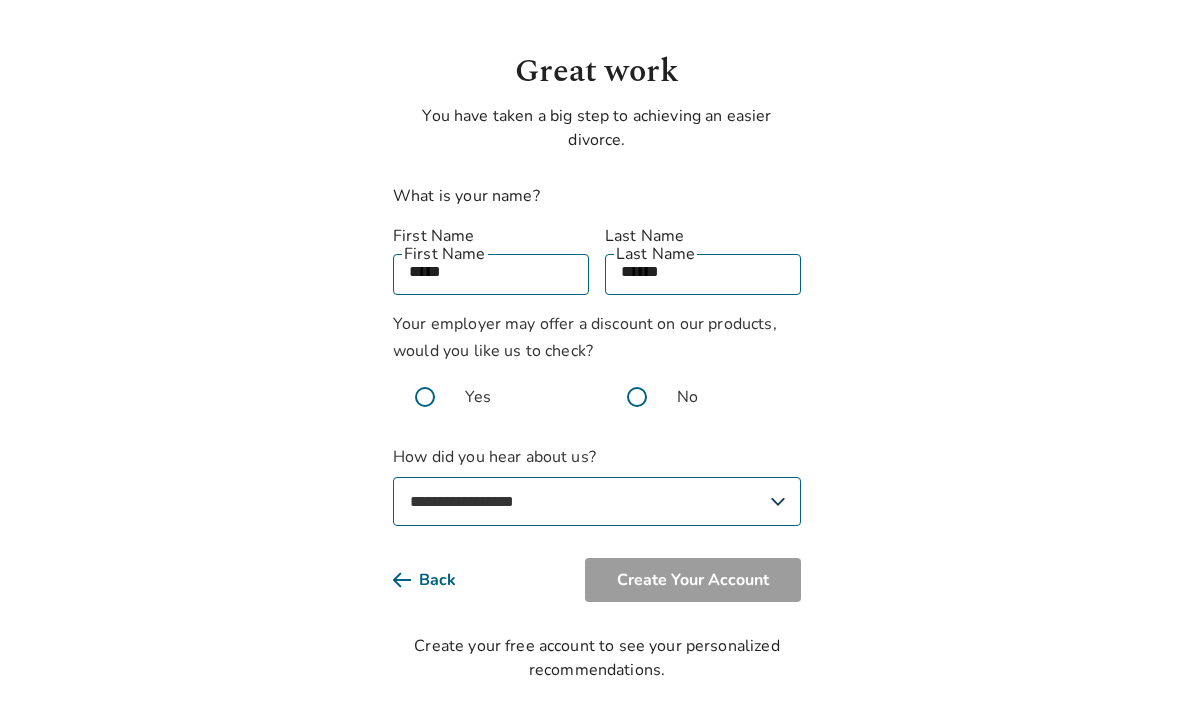 select on "**********" 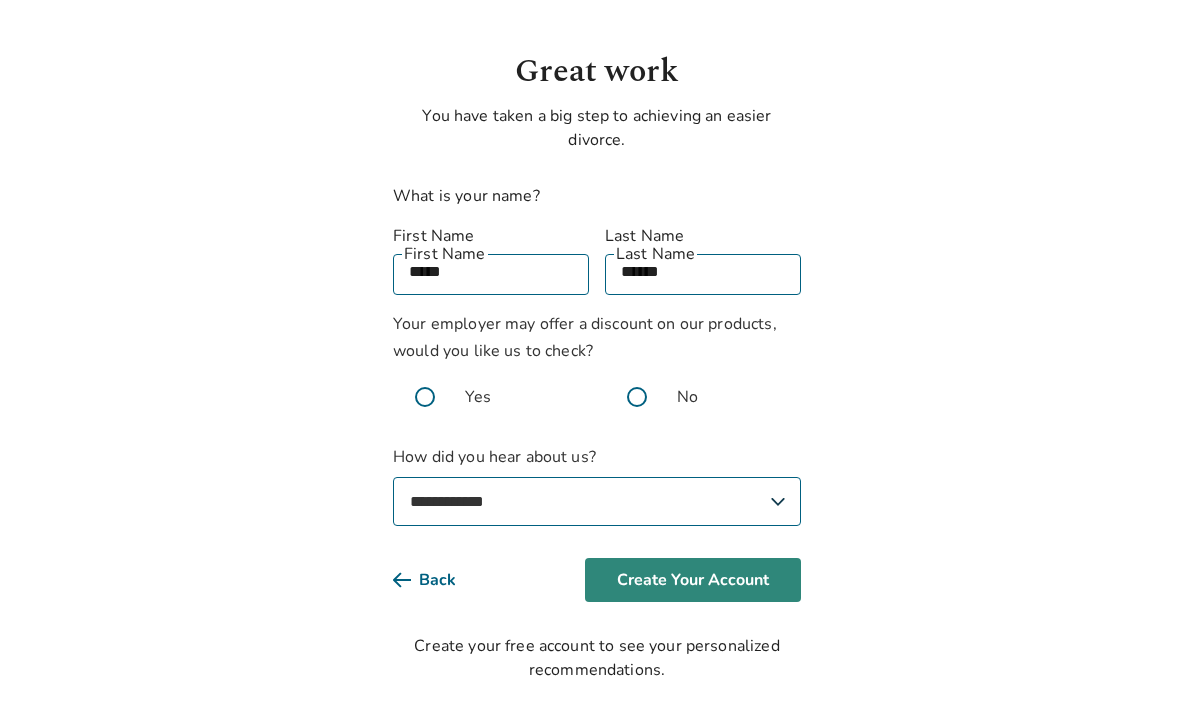 click on "Create Your Account" at bounding box center (693, 580) 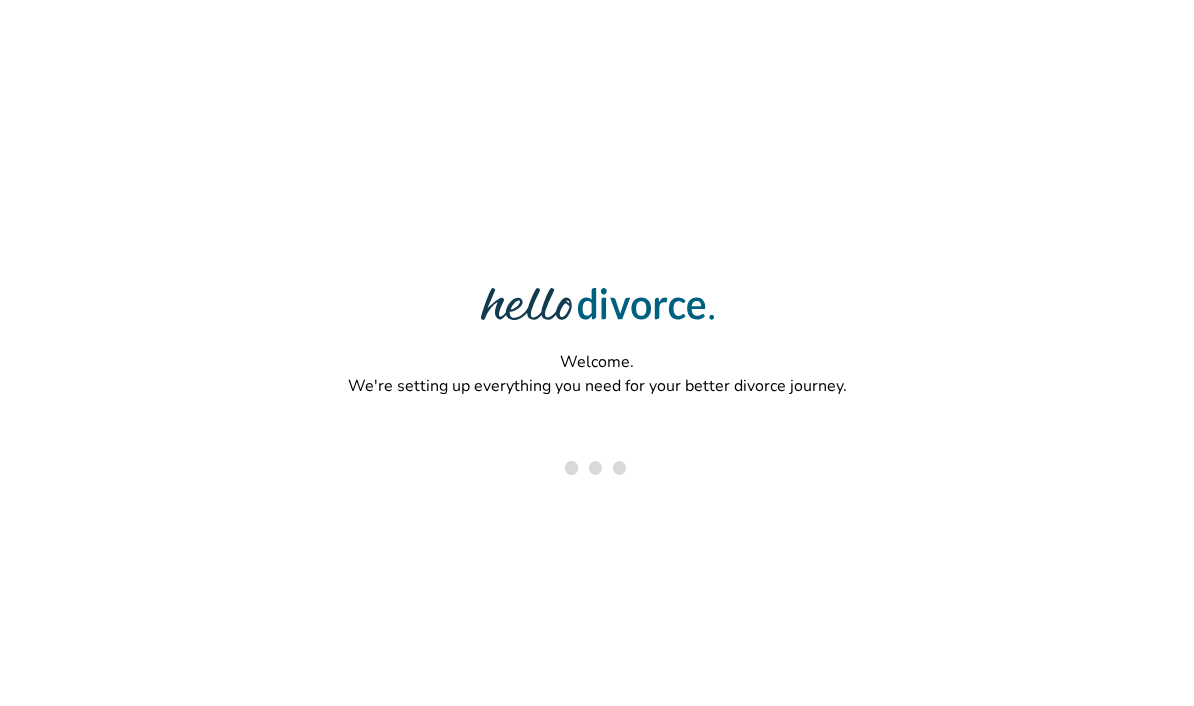 scroll, scrollTop: 0, scrollLeft: 0, axis: both 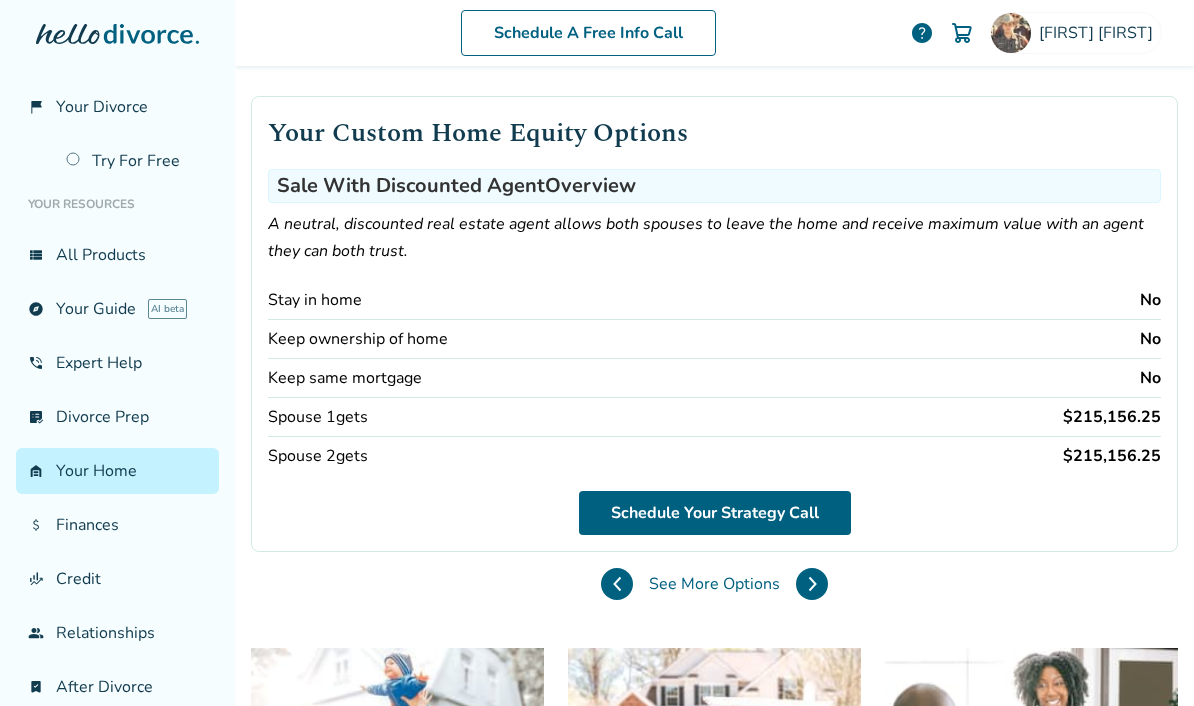 click on "Stay in home No" at bounding box center (714, 300) 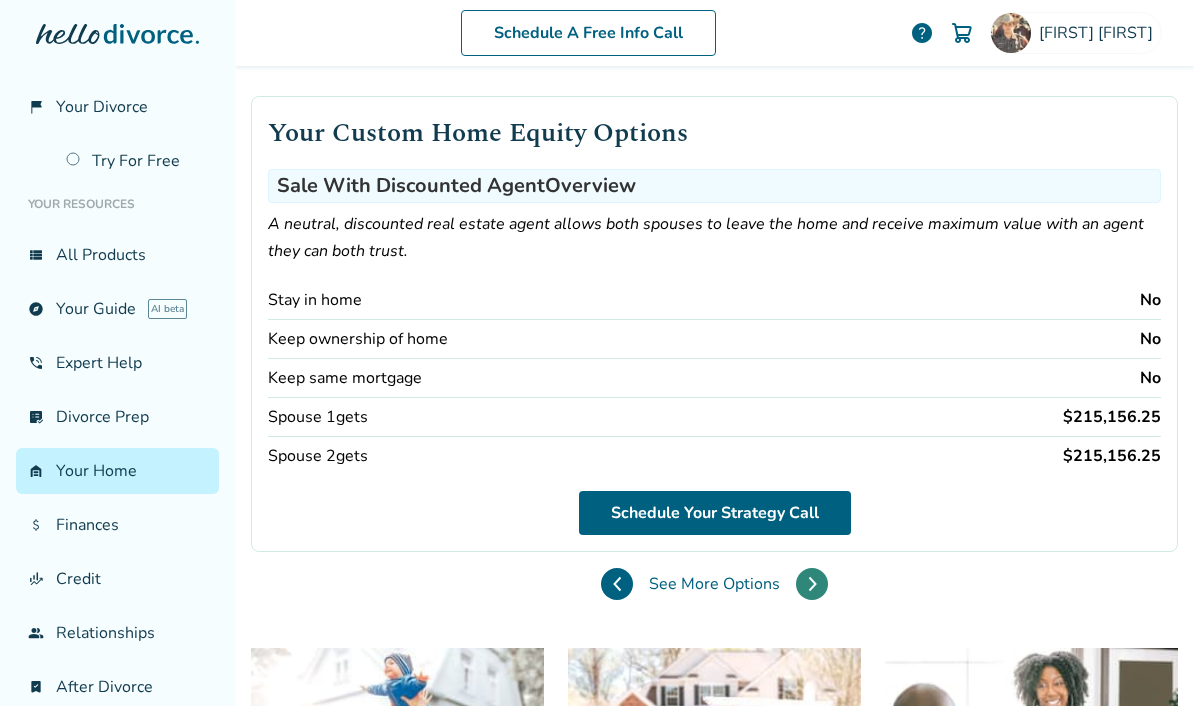click 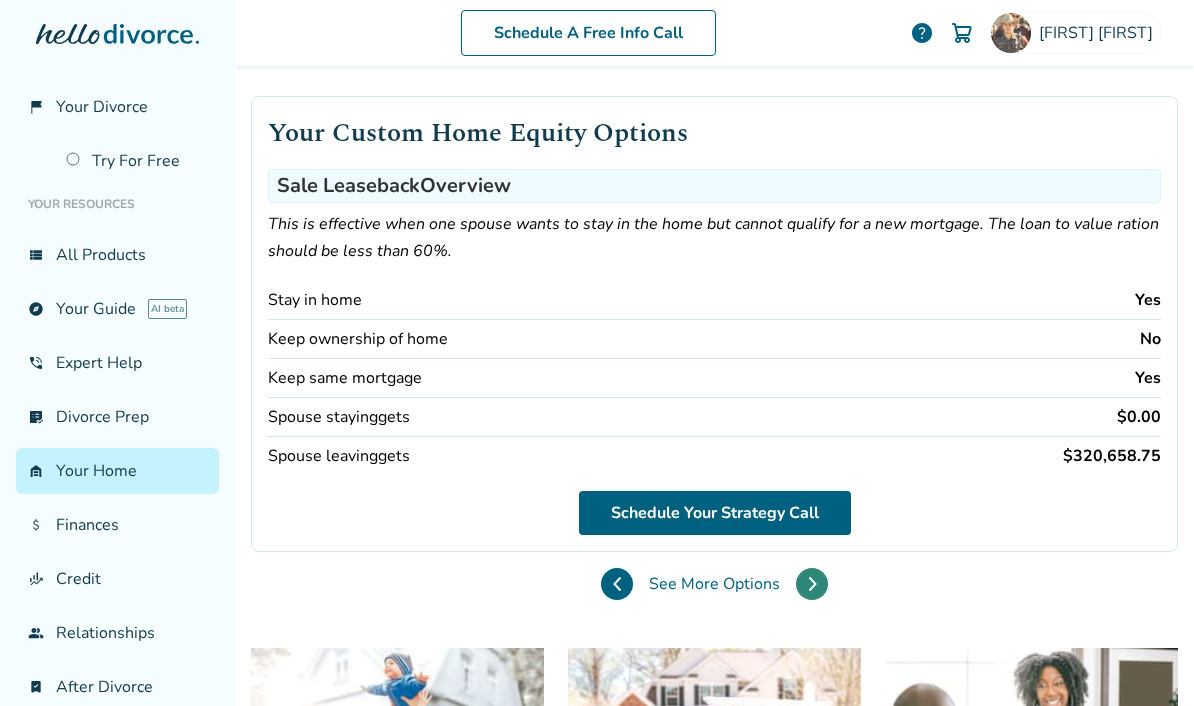 click 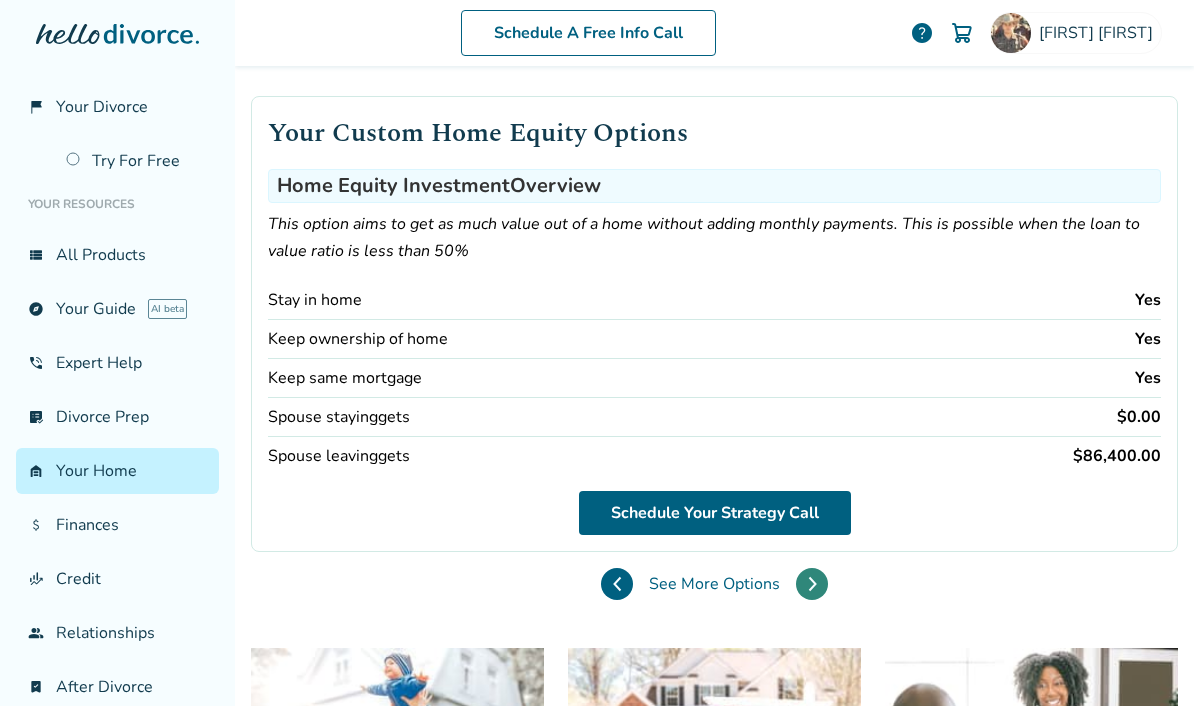 click at bounding box center (812, 584) 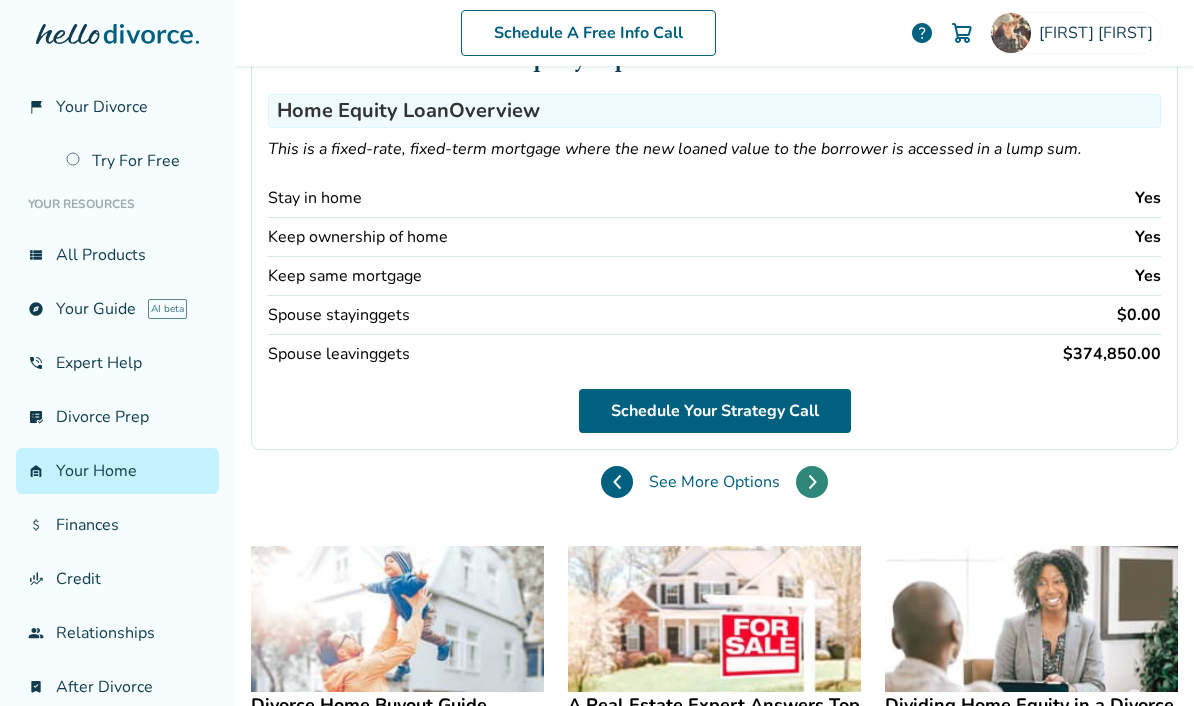 scroll, scrollTop: 203, scrollLeft: 0, axis: vertical 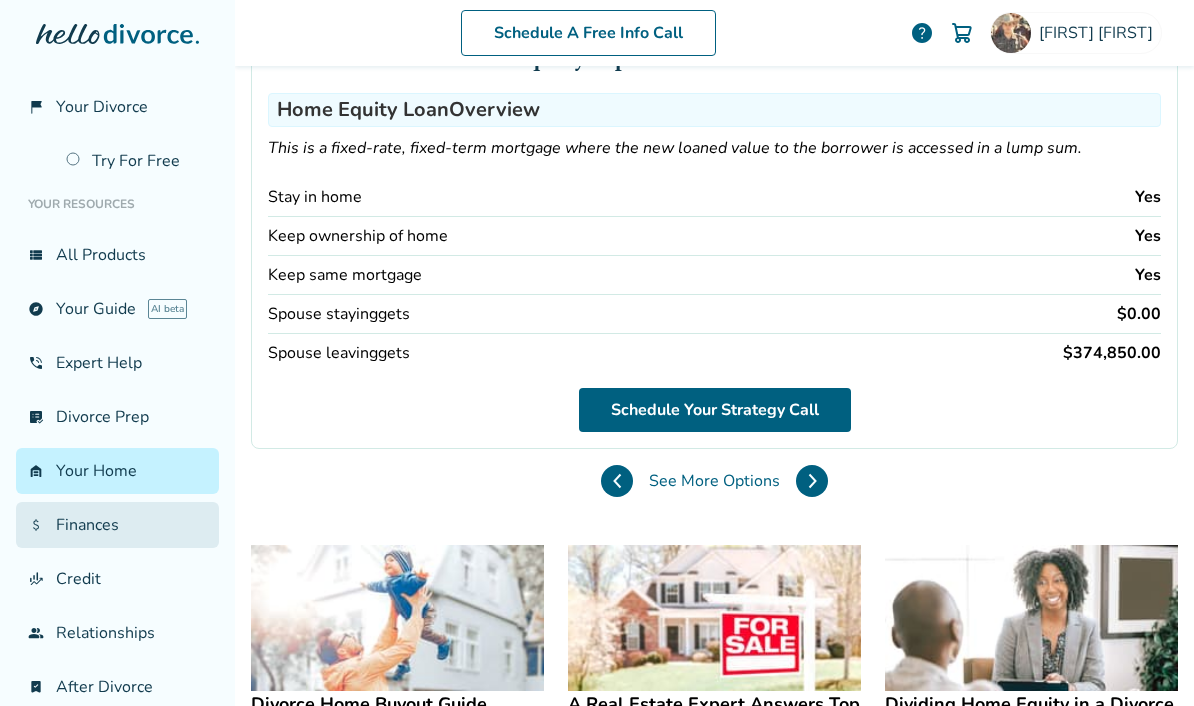 click on "attach_money Finances" at bounding box center [117, 525] 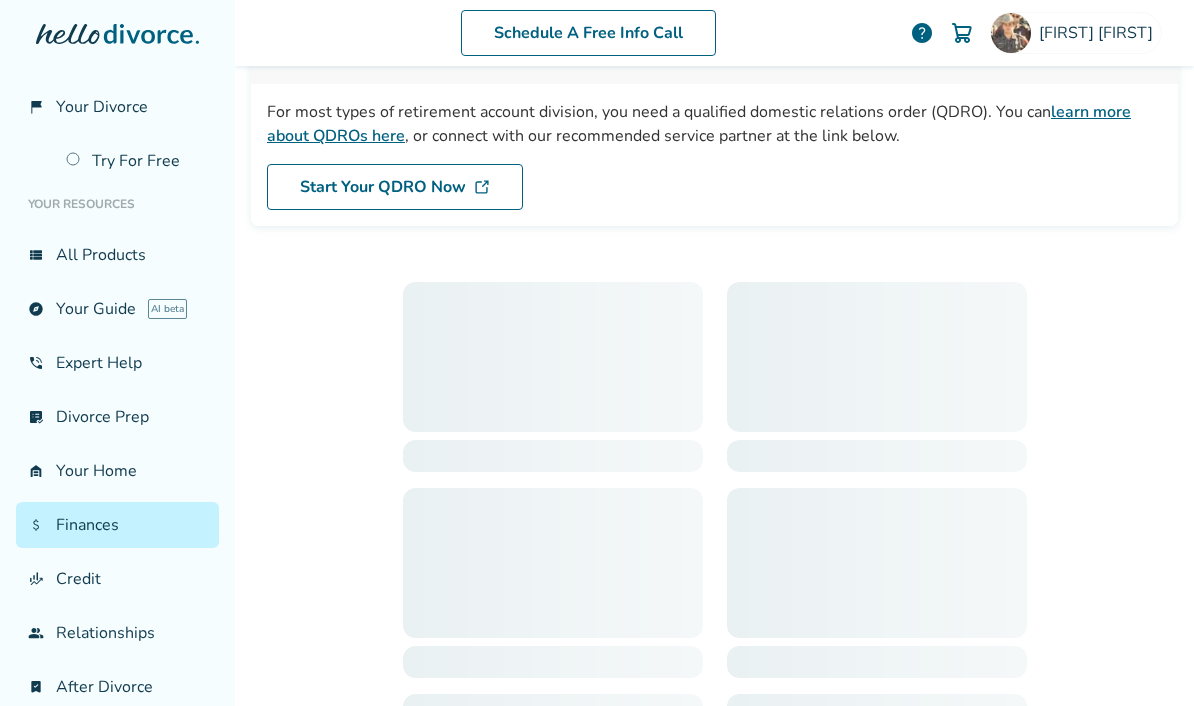 scroll, scrollTop: 98, scrollLeft: 0, axis: vertical 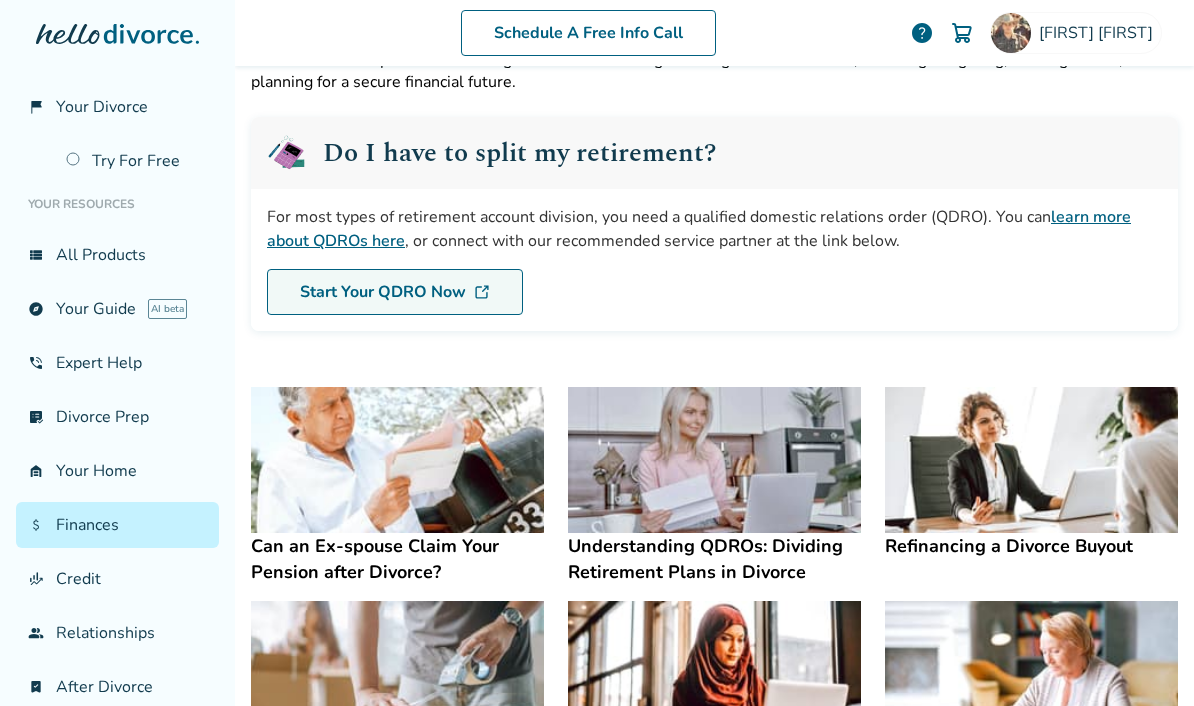 click on "Start Your QDRO Now" at bounding box center [395, 292] 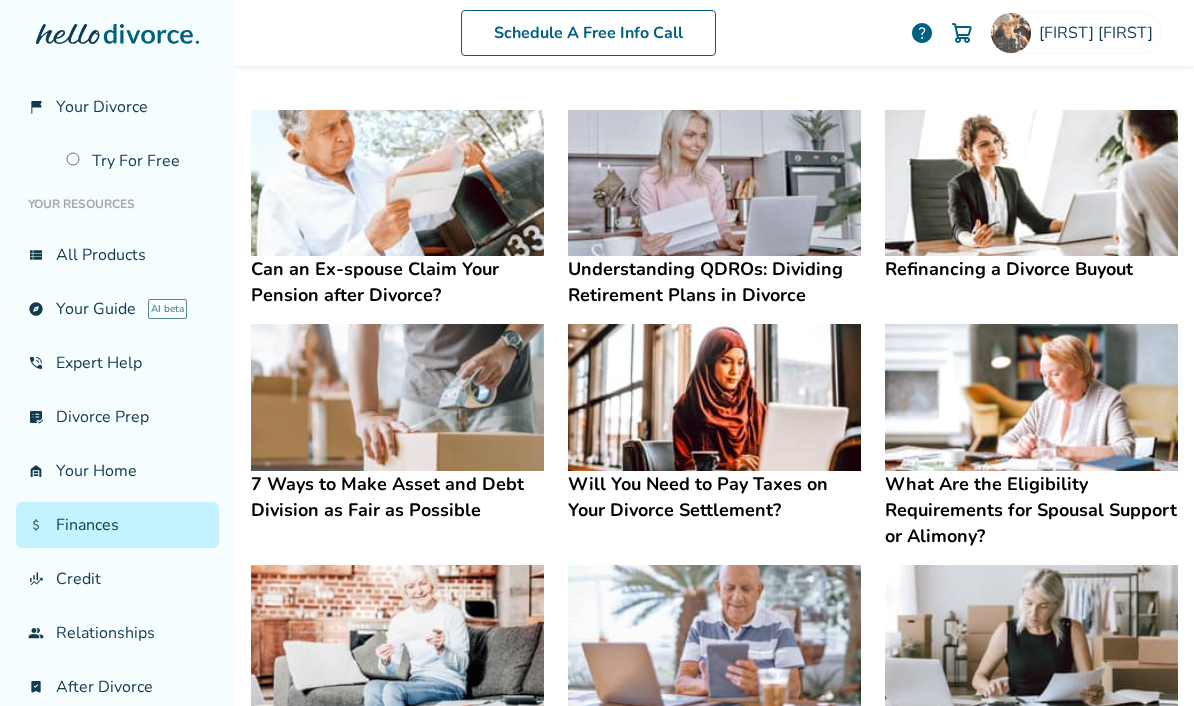 scroll, scrollTop: 376, scrollLeft: 0, axis: vertical 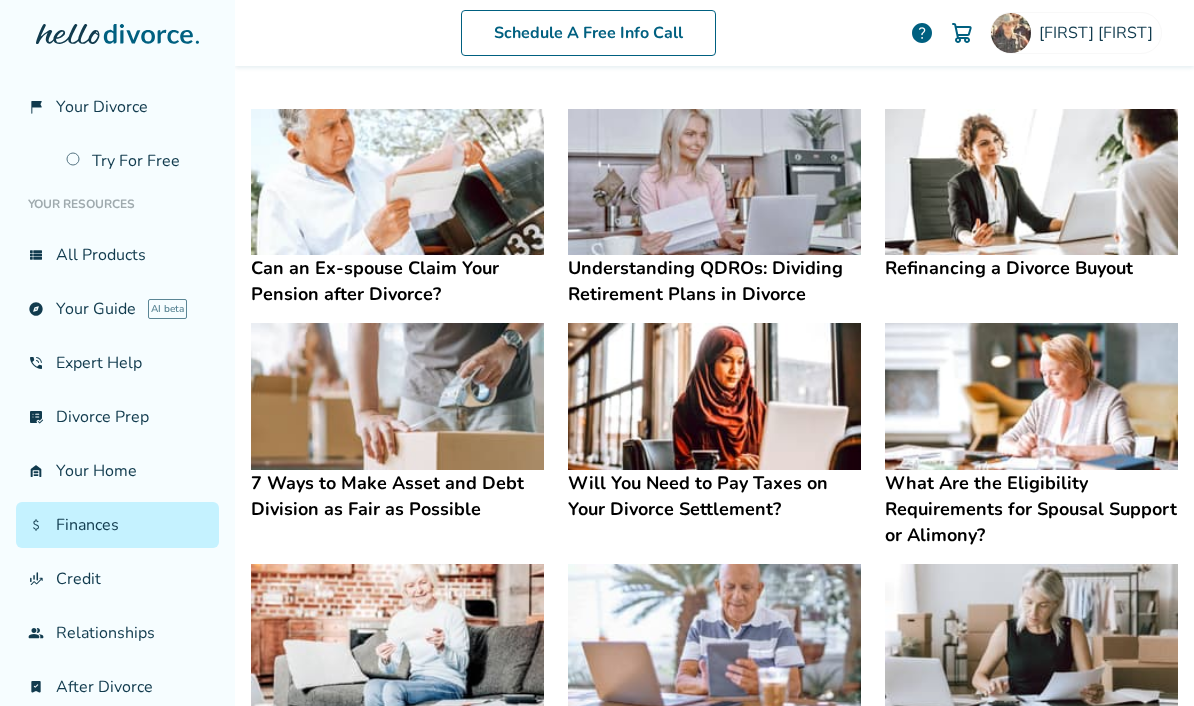 click at bounding box center (1031, 182) 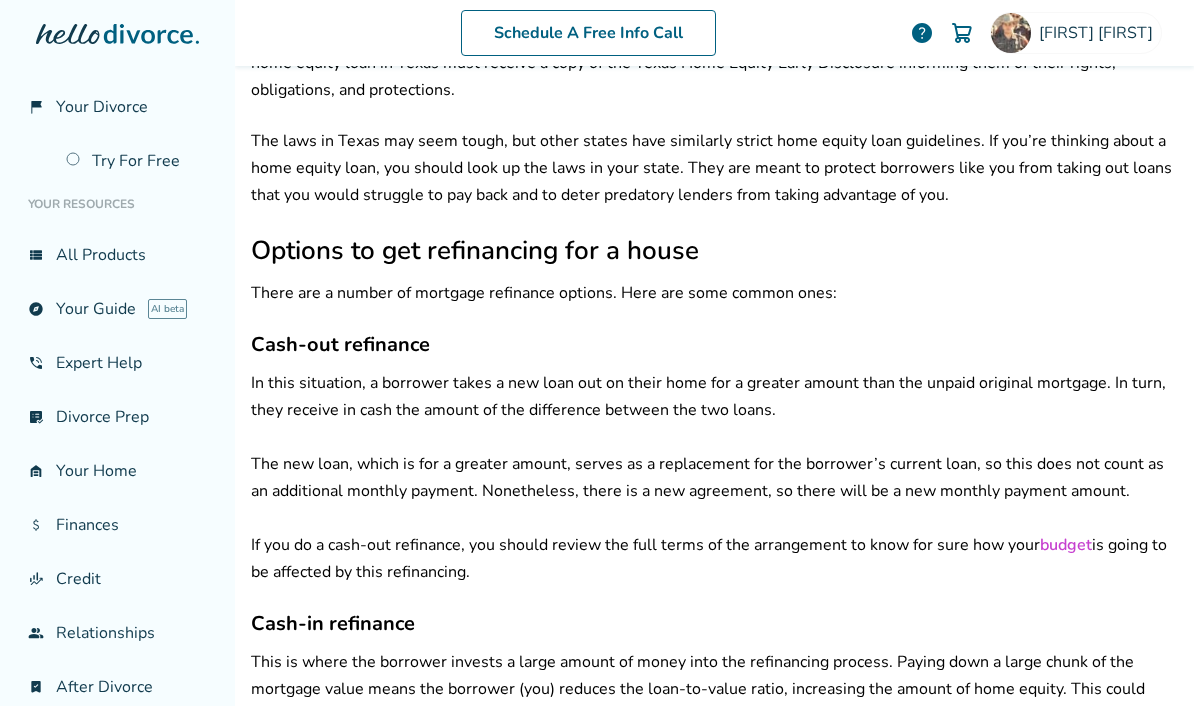 scroll, scrollTop: 2159, scrollLeft: 0, axis: vertical 